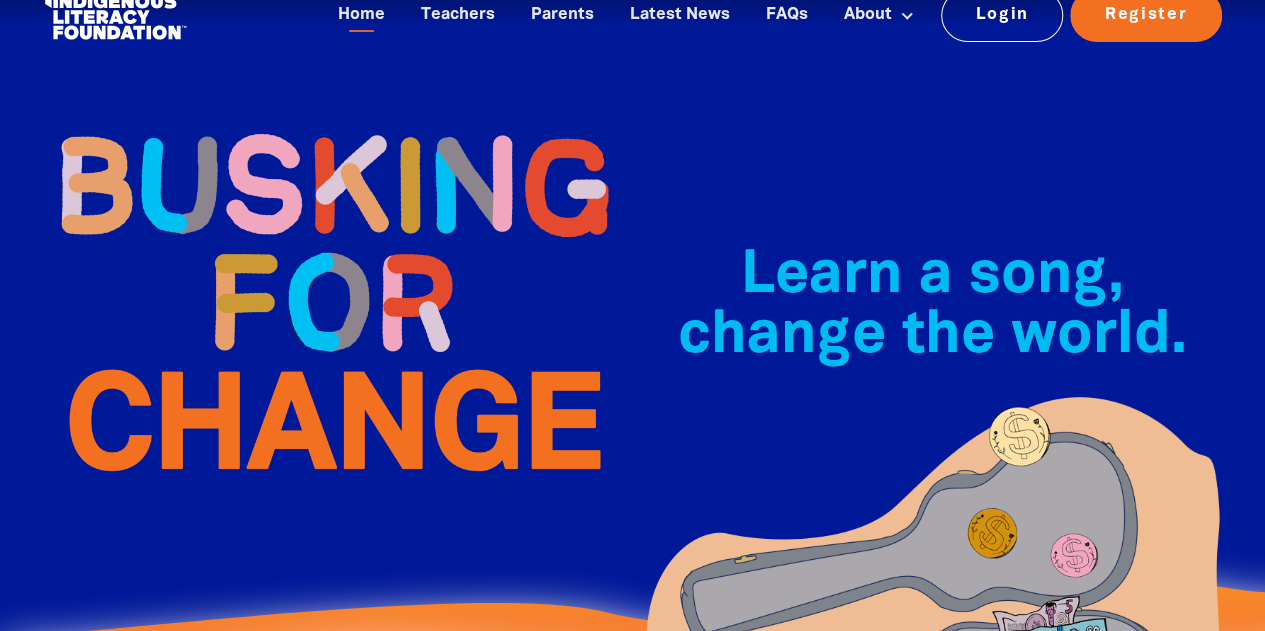 scroll, scrollTop: 40, scrollLeft: 0, axis: vertical 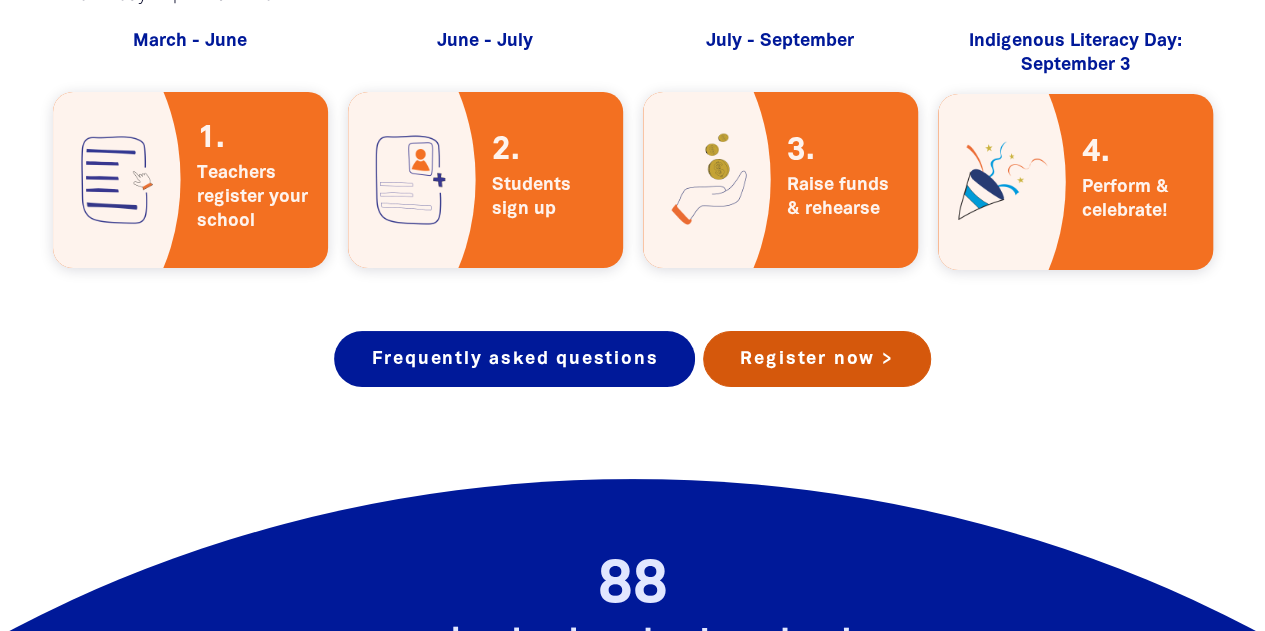 click on "Register now >" at bounding box center (816, 359) 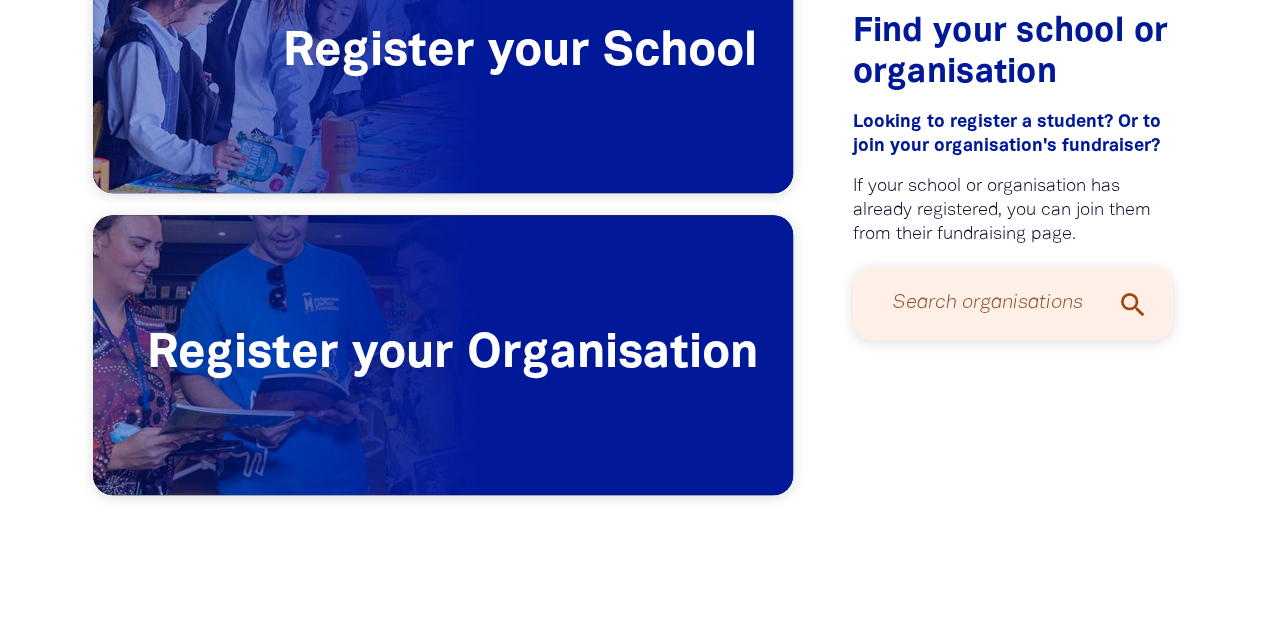 scroll, scrollTop: 600, scrollLeft: 0, axis: vertical 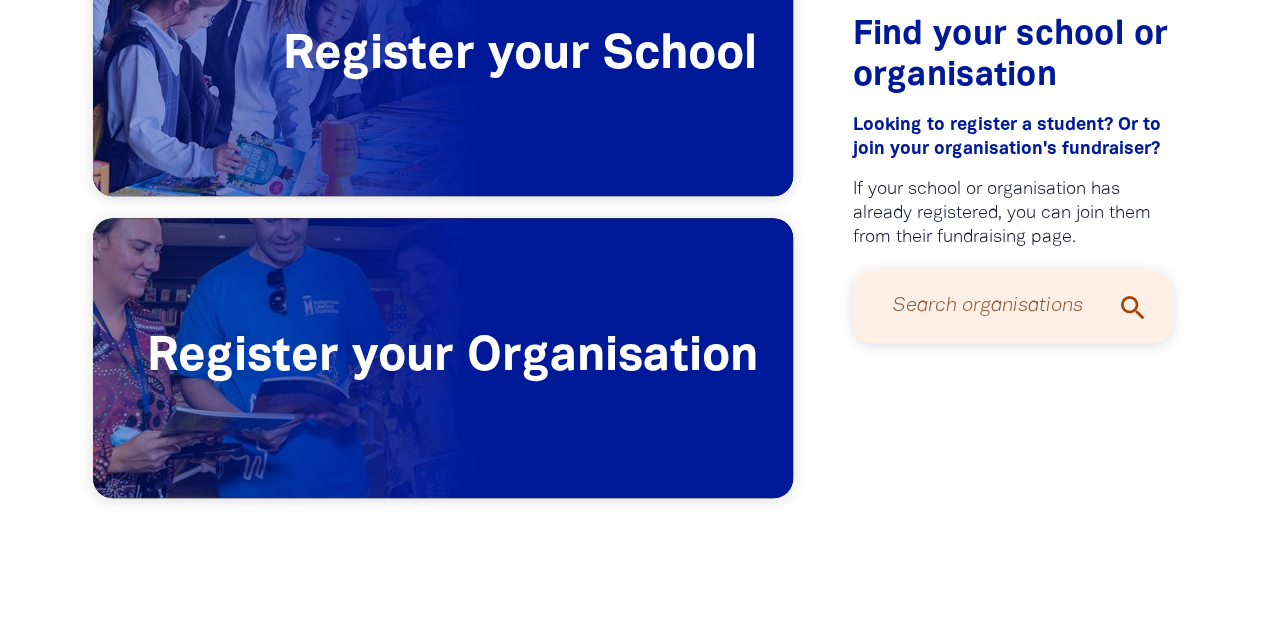 click on "Register your School" at bounding box center [443, 56] 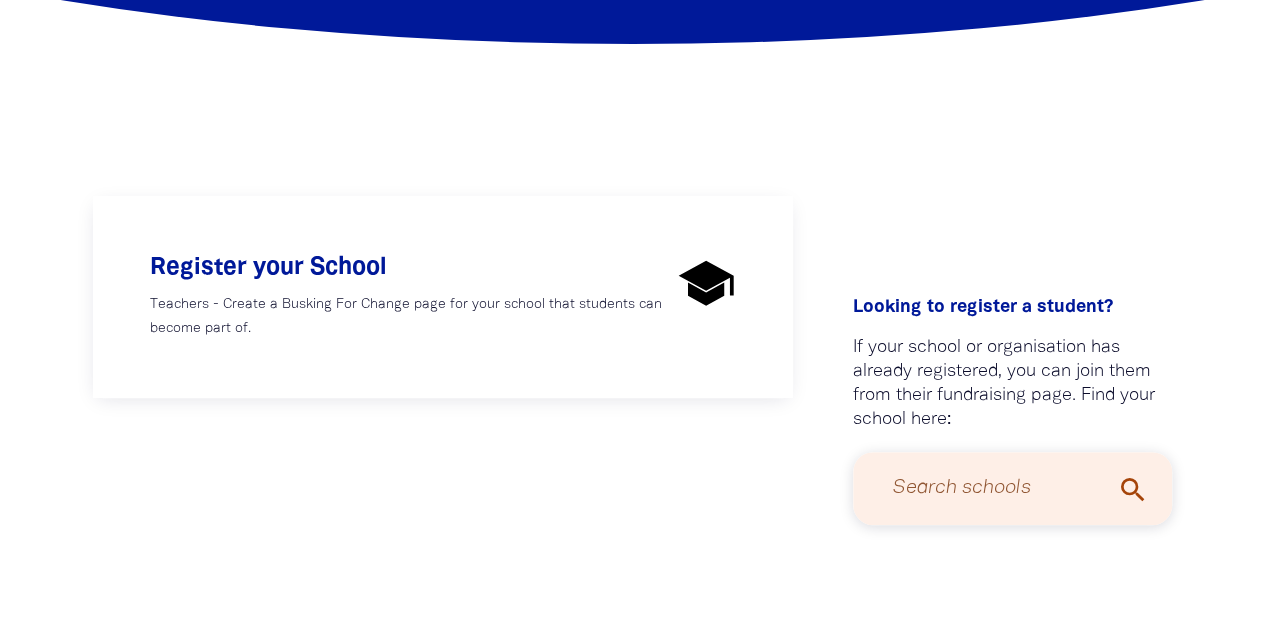 scroll, scrollTop: 360, scrollLeft: 0, axis: vertical 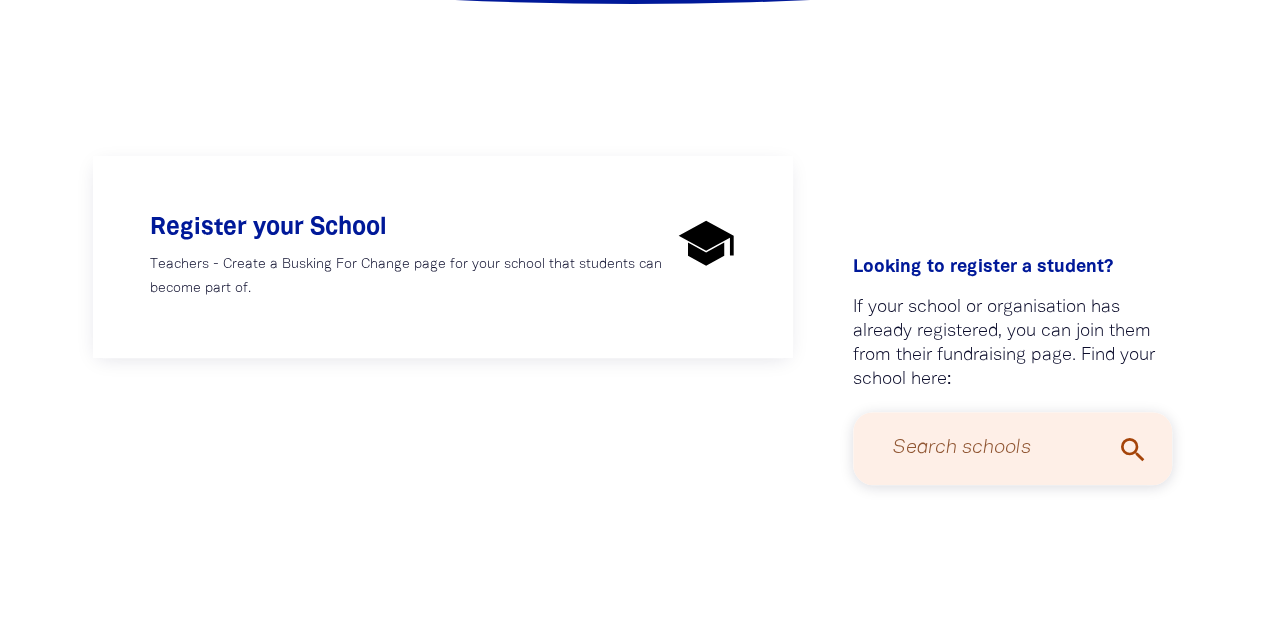 click on "Teachers  -  Create a Busking For Change page for your school that students can become part of." at bounding box center [410, 277] 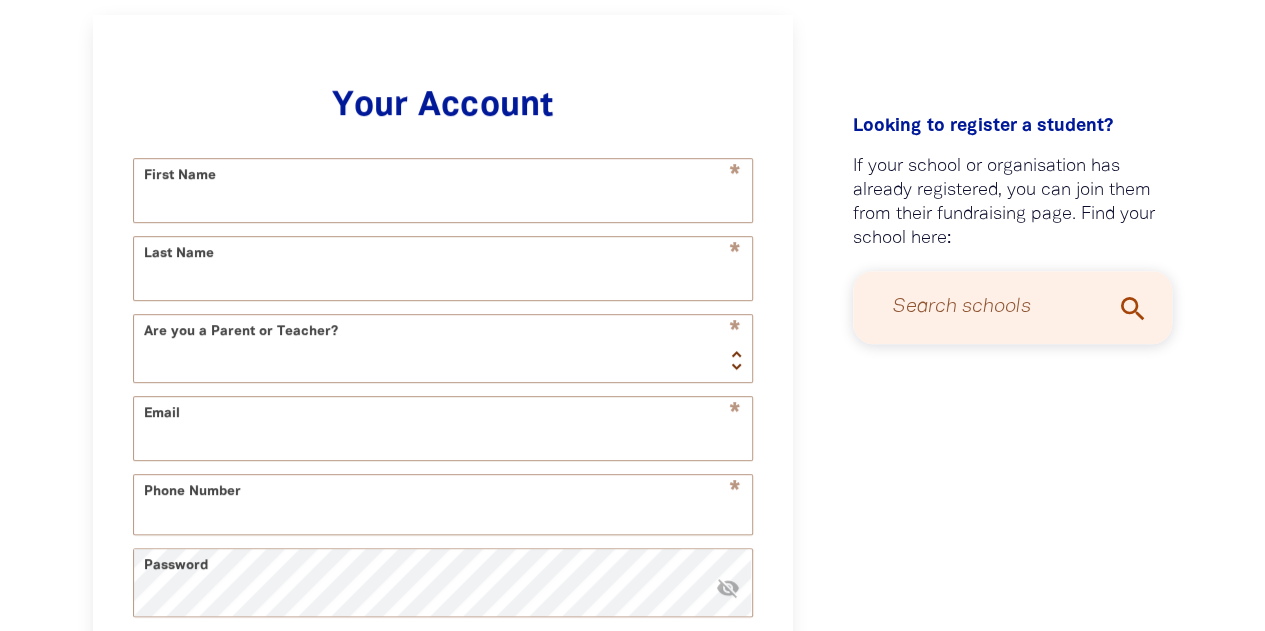 select on "AU" 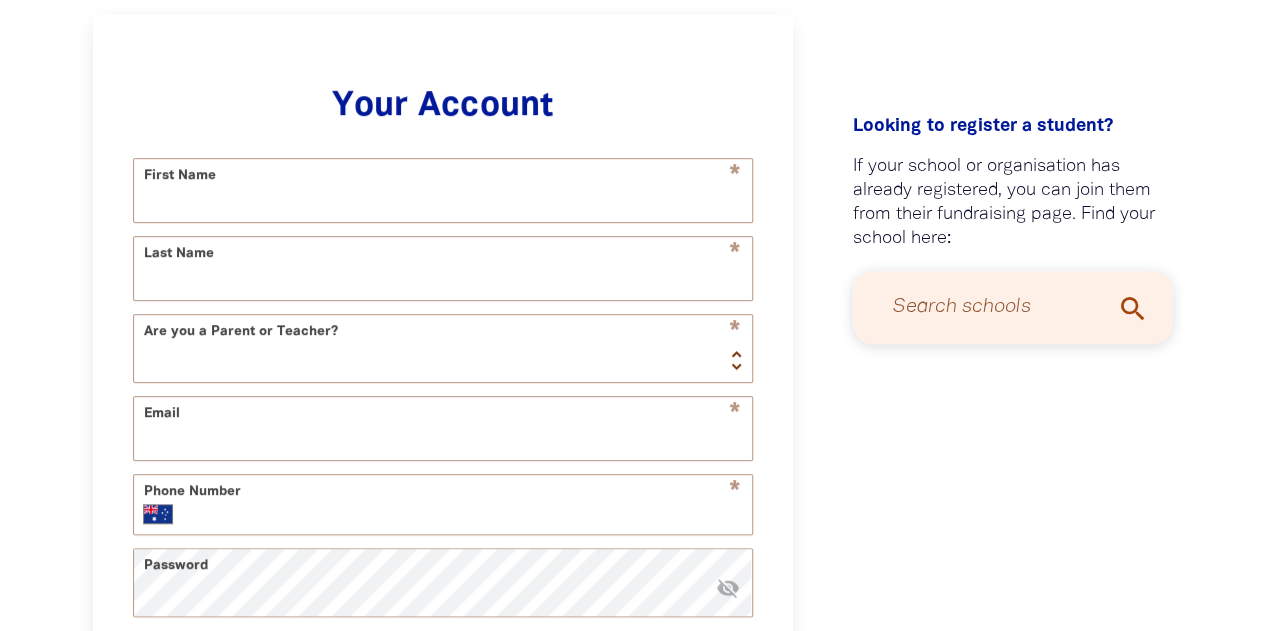 scroll, scrollTop: 516, scrollLeft: 0, axis: vertical 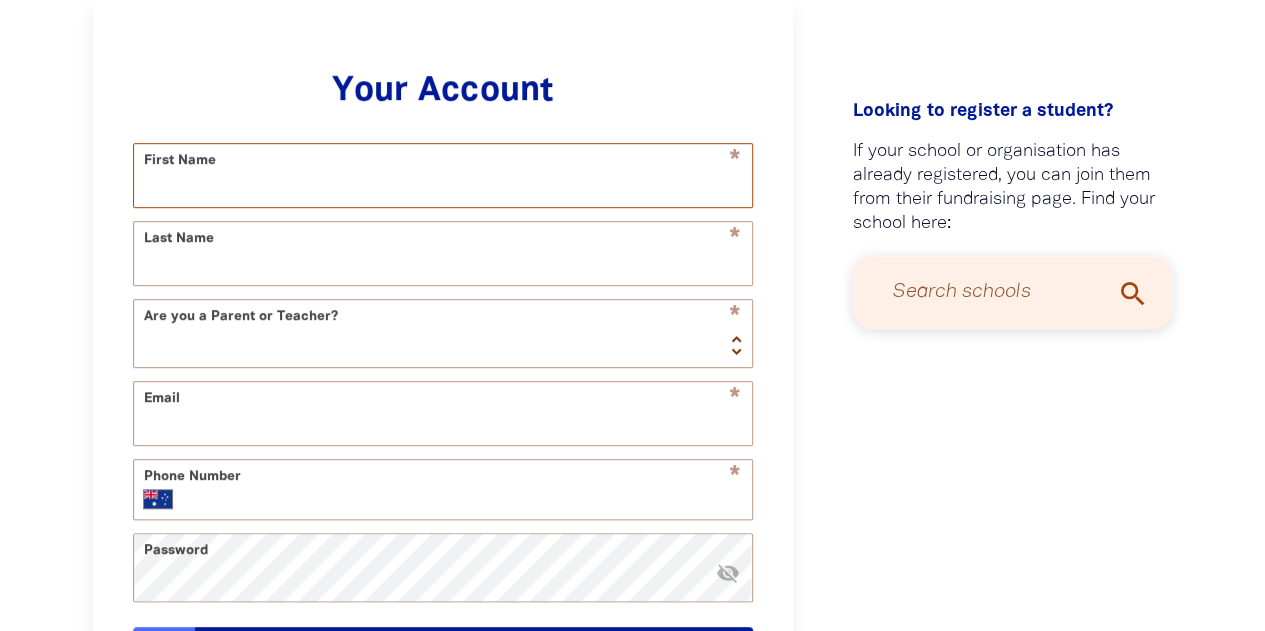 click on "First Name" at bounding box center [443, 175] 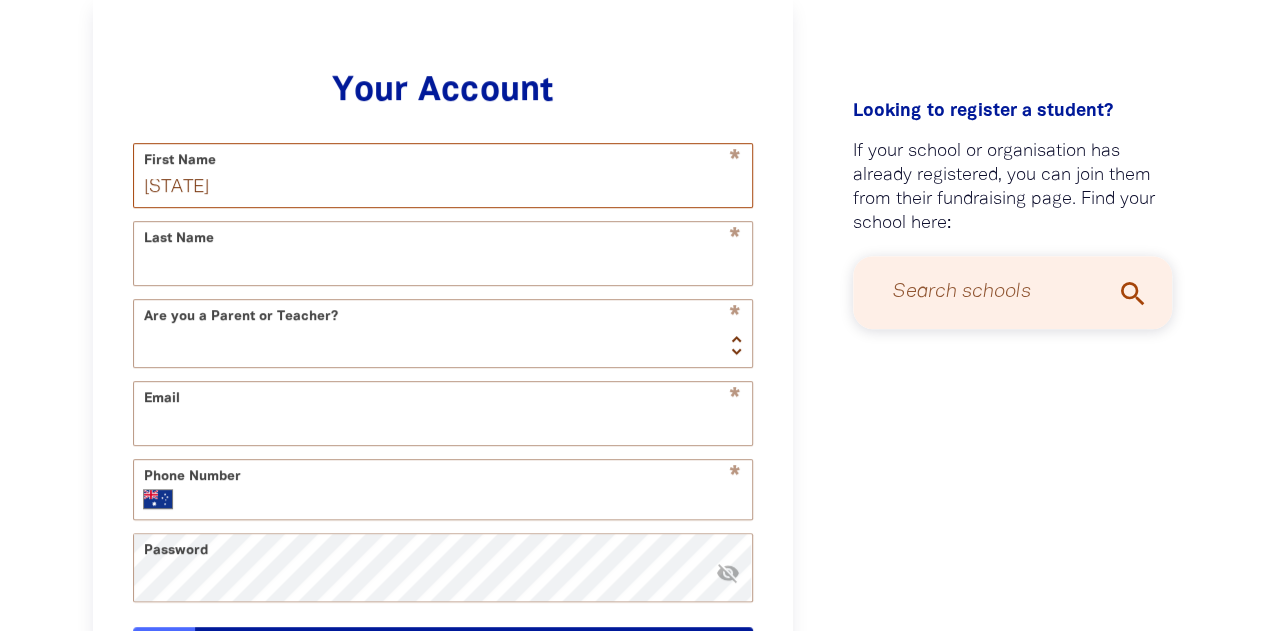 type on "[STATE]" 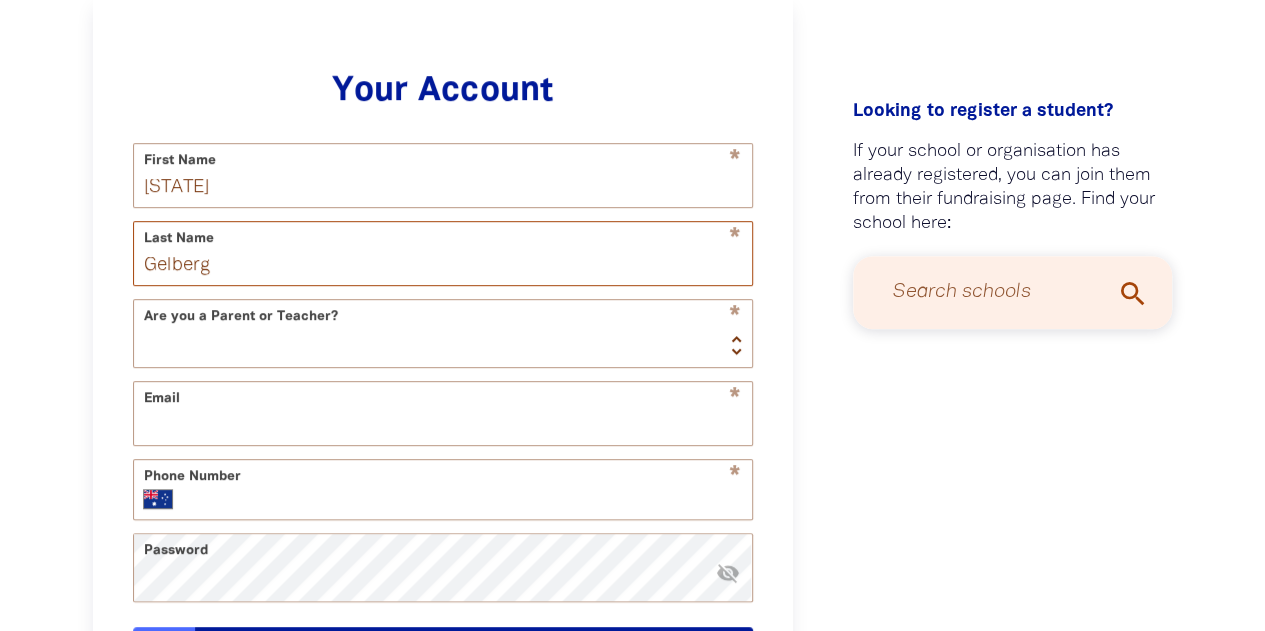type on "Gelberg" 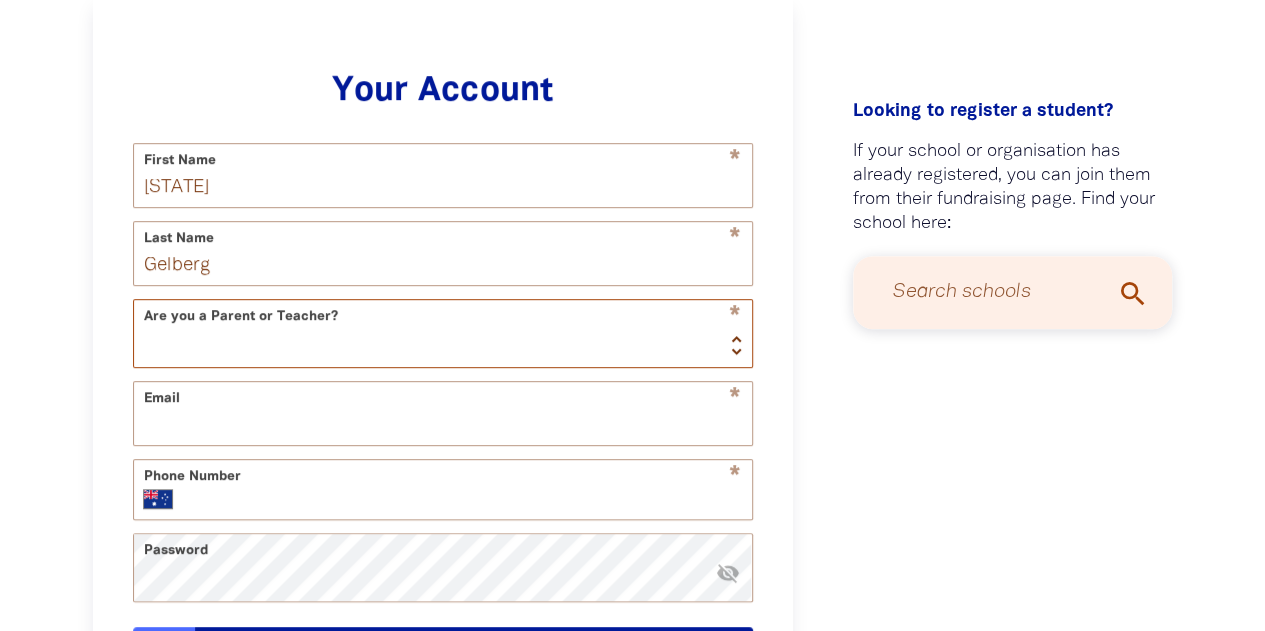 click on "Teacher Parent" at bounding box center [443, 333] 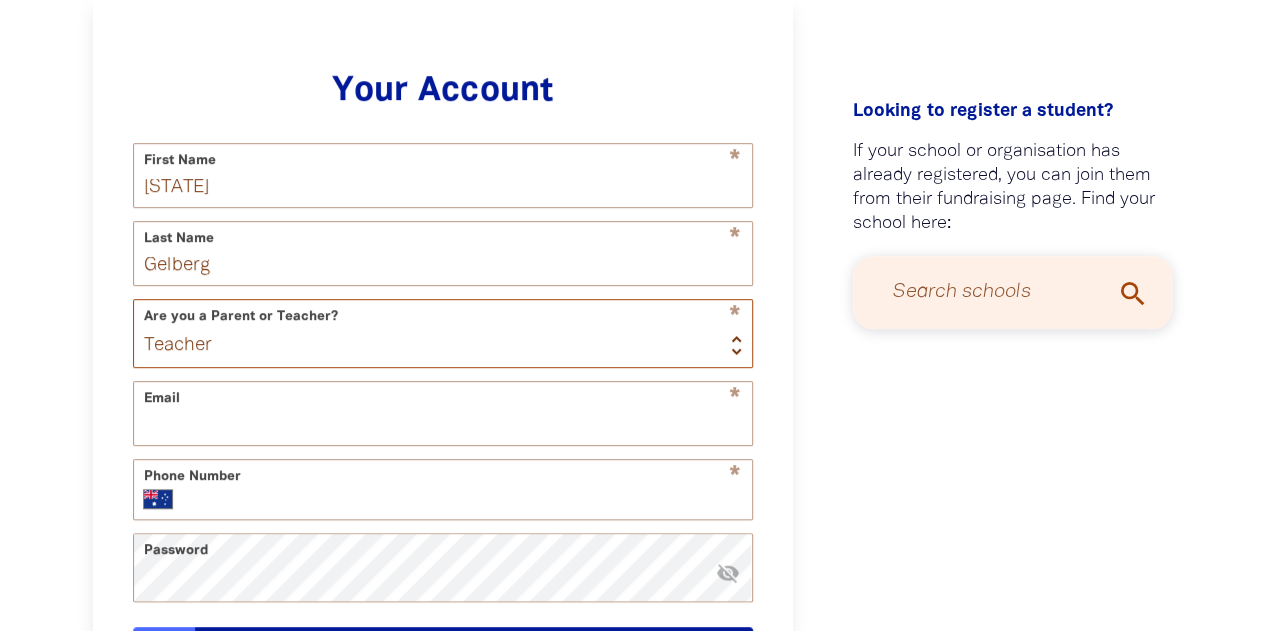click on "Teacher Parent" at bounding box center (443, 333) 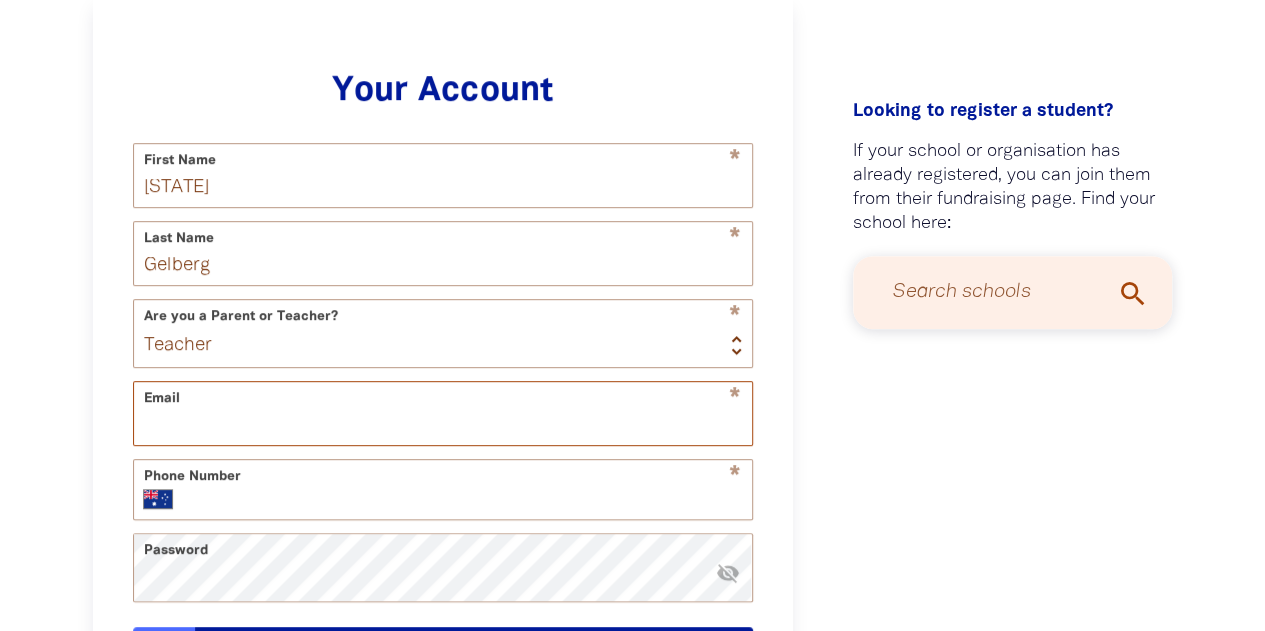 click on "Email" at bounding box center [443, 413] 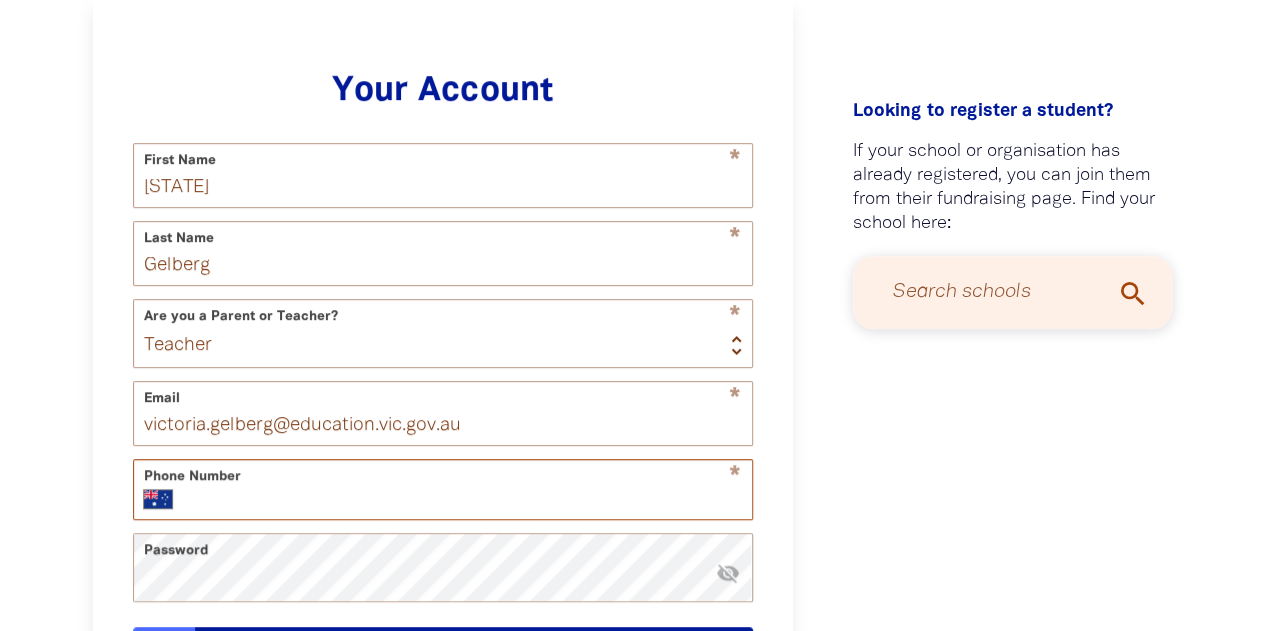 click on "Phone Number" at bounding box center (465, 499) 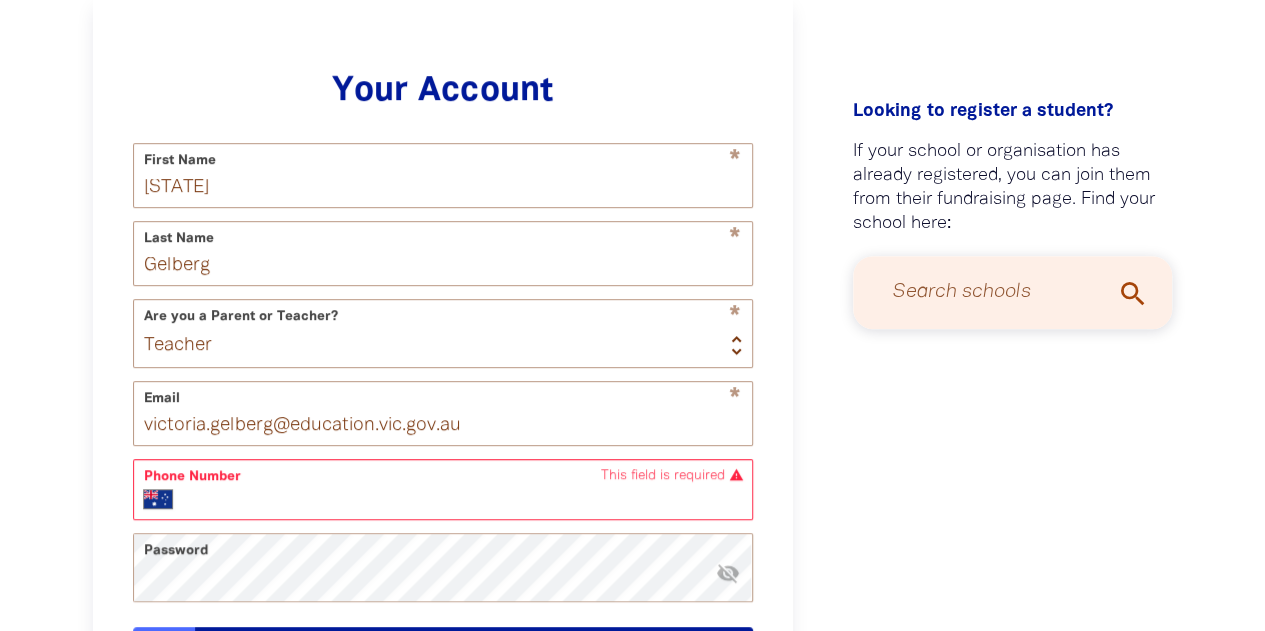 click on "* Phone Number International Afghanistan Åland Islands Albania Algeria American Samoa Andorra Angola Anguilla Antigua and Barbuda Argentina Armenia Aruba Ascension Island Australia Austria Azerbaijan Bahamas Bahrain Bangladesh Barbados Belarus Belgium Belize Benin Bermuda Bhutan Bolivia Bonaire, Sint Eustatius and Saba Bosnia and Herzegovina Botswana Brazil British Indian Ocean Territory Brunei Darussalam Bulgaria Burkina Faso Burundi Cambodia Cameroon Canada Cape Verde Cayman Islands Central African Republic Chad Chile China Christmas Island Cocos (Keeling) Islands Colombia Comoros Congo Congo, Democratic Republic of the Cook Islands Costa Rica Cote d'Ivoire Croatia Cuba Curaçao Cyprus Czech Republic Denmark Djibouti Dominica Dominican Republic Ecuador Egypt El Salvador Equatorial Guinea Eritrea Estonia Ethiopia Falkland Islands Faroe Islands Federated States of Micronesia Fiji Finland France French Guiana French Polynesia Gabon Gambia Georgia Germany Ghana Gibraltar Greece Greenland Grenada Guadeloupe" at bounding box center (443, 489) 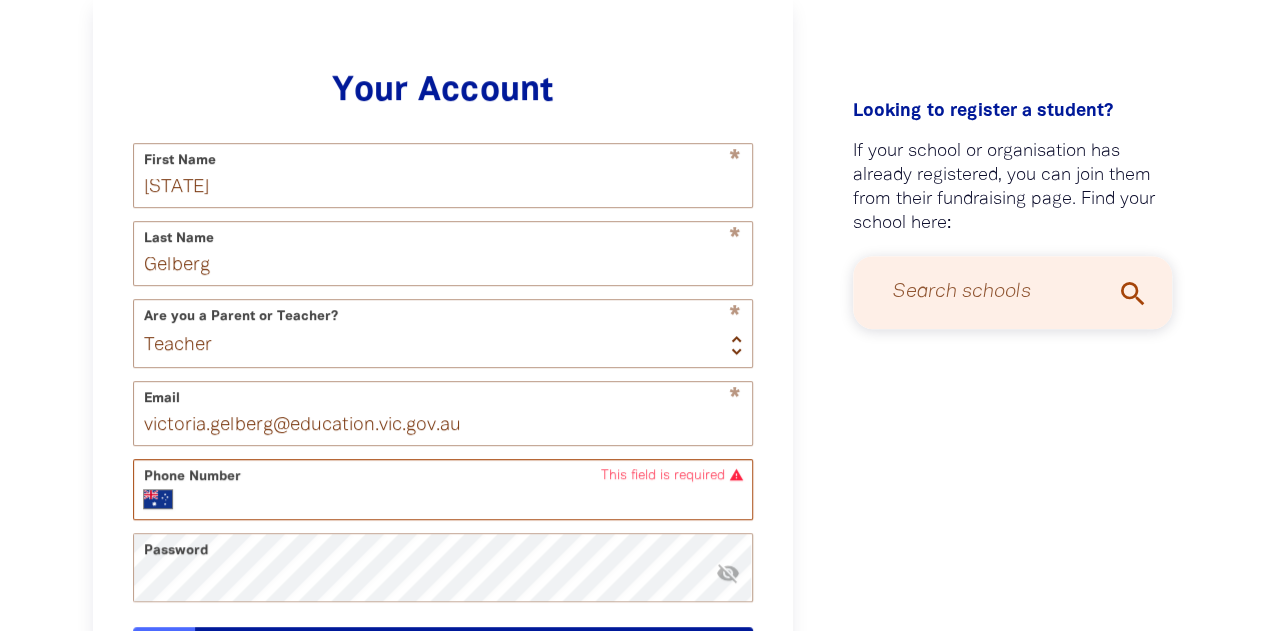 click on "Phone Number" at bounding box center [465, 499] 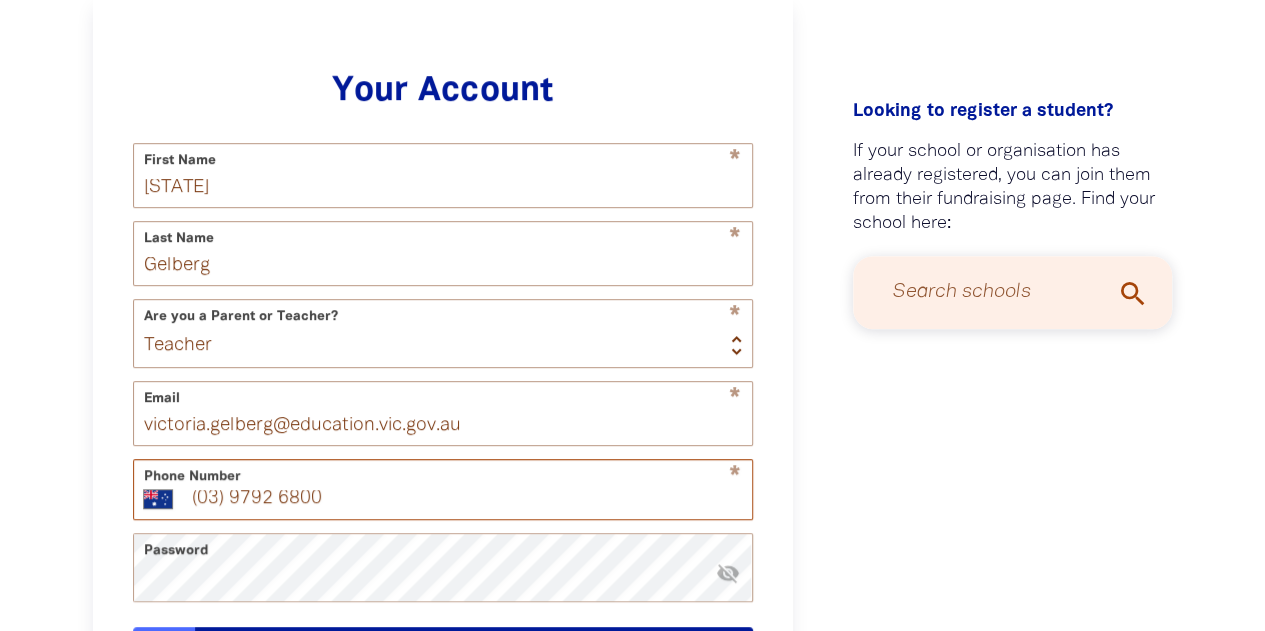 type on "(03) 9792 6800" 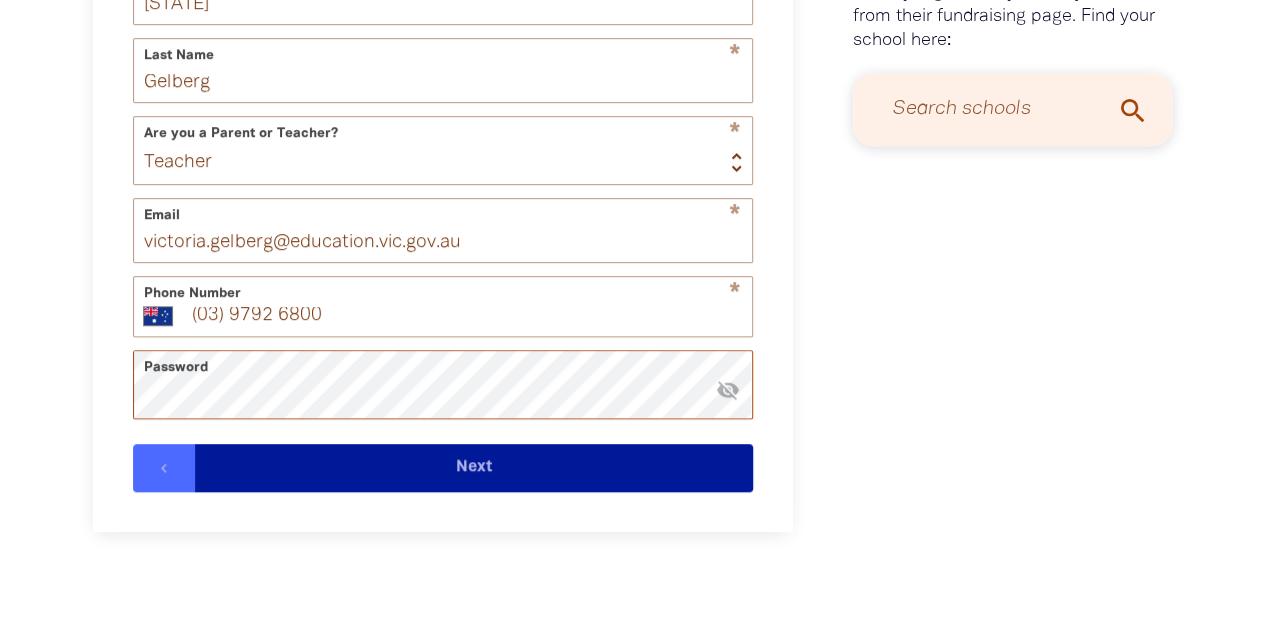 scroll, scrollTop: 702, scrollLeft: 0, axis: vertical 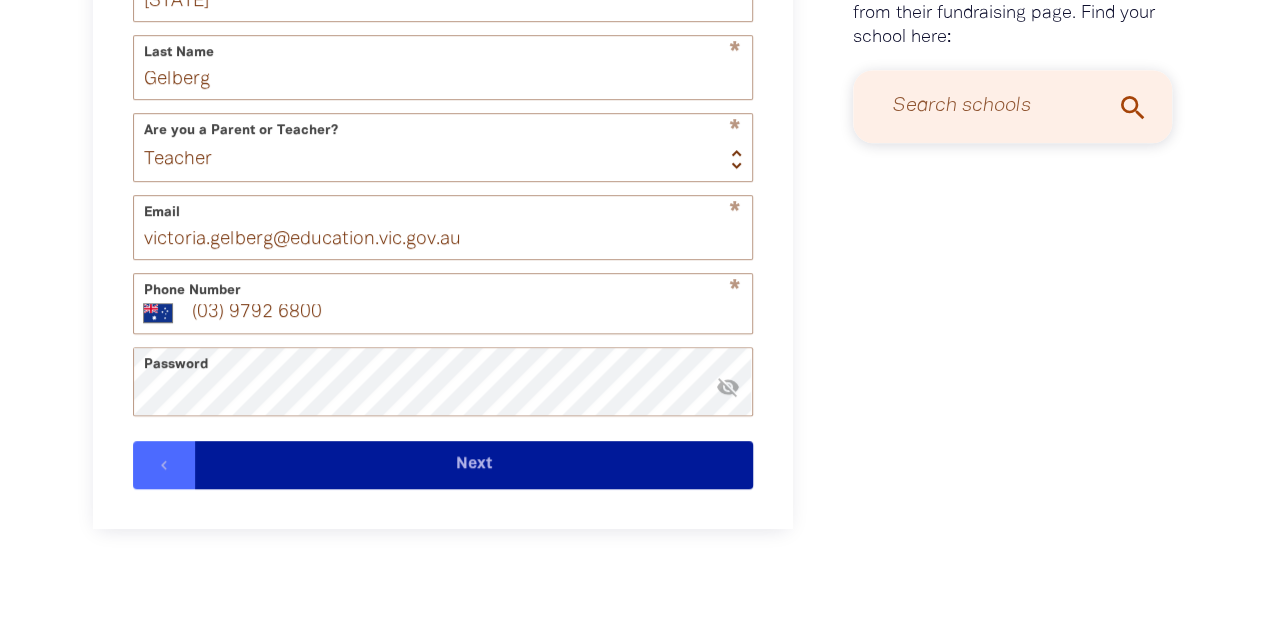 click on "Next" at bounding box center (474, 465) 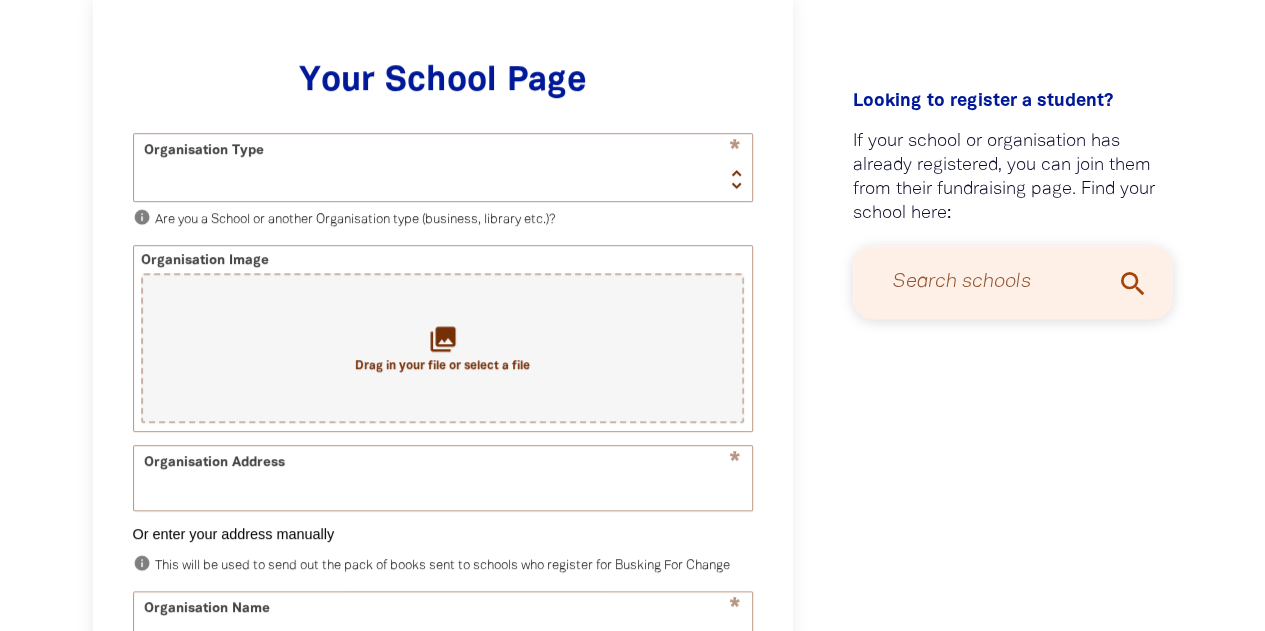 scroll, scrollTop: 516, scrollLeft: 0, axis: vertical 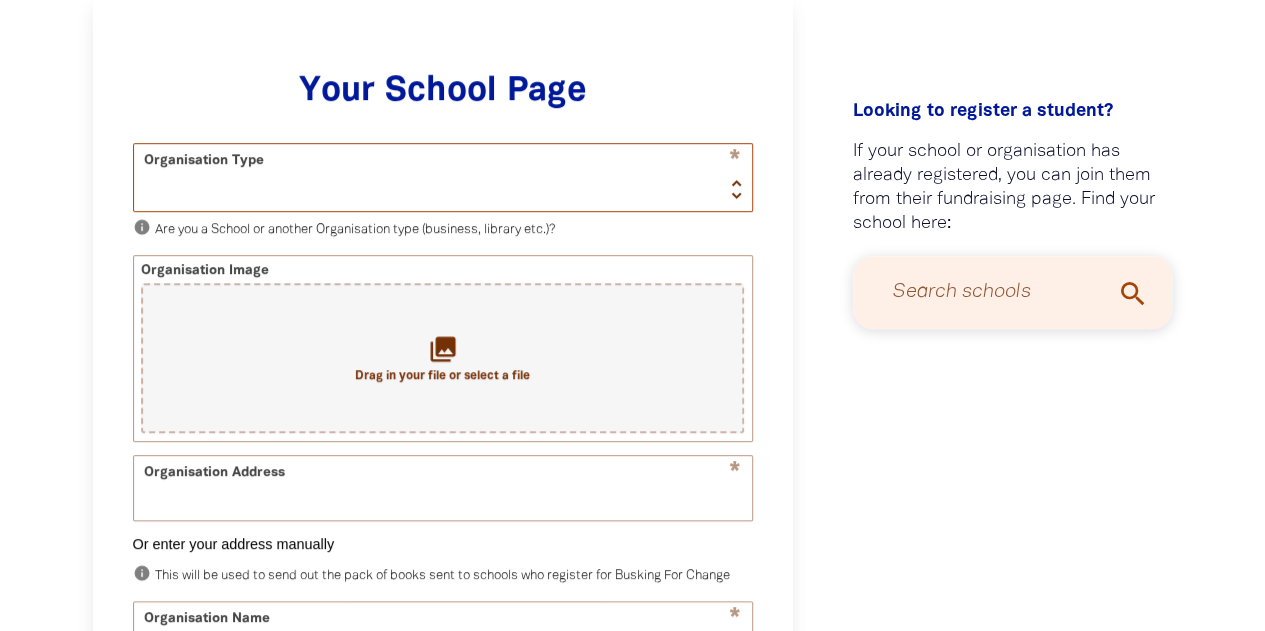 click on "School Organisation" at bounding box center [443, 177] 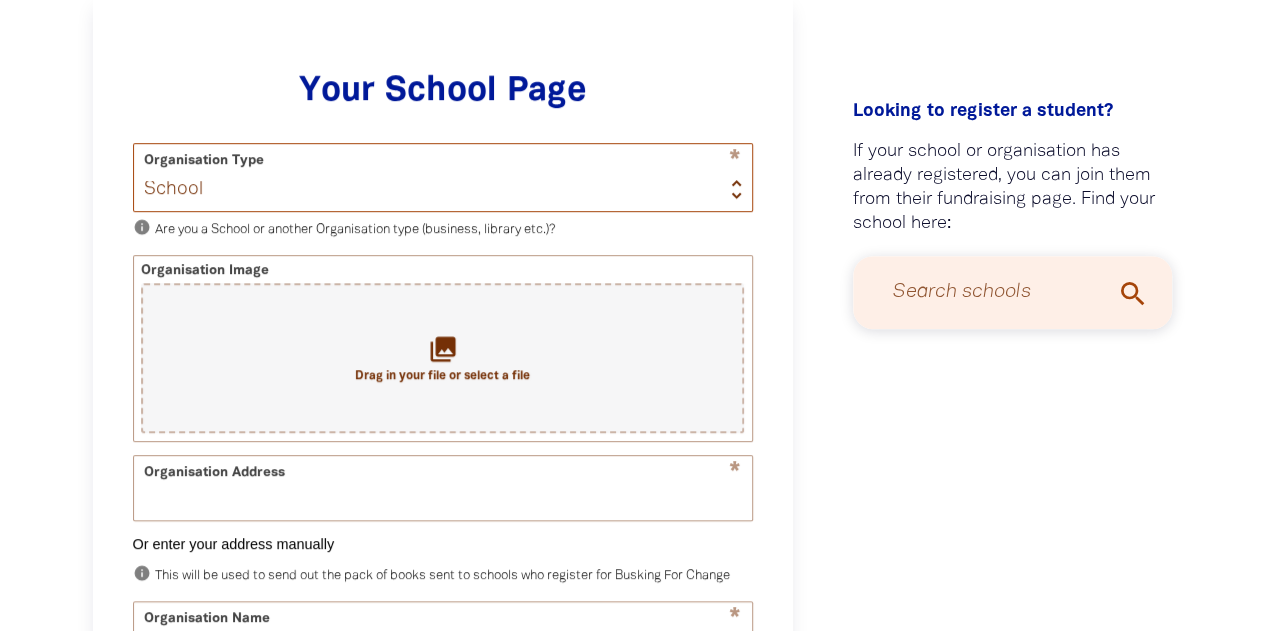 click on "School Organisation" at bounding box center [443, 177] 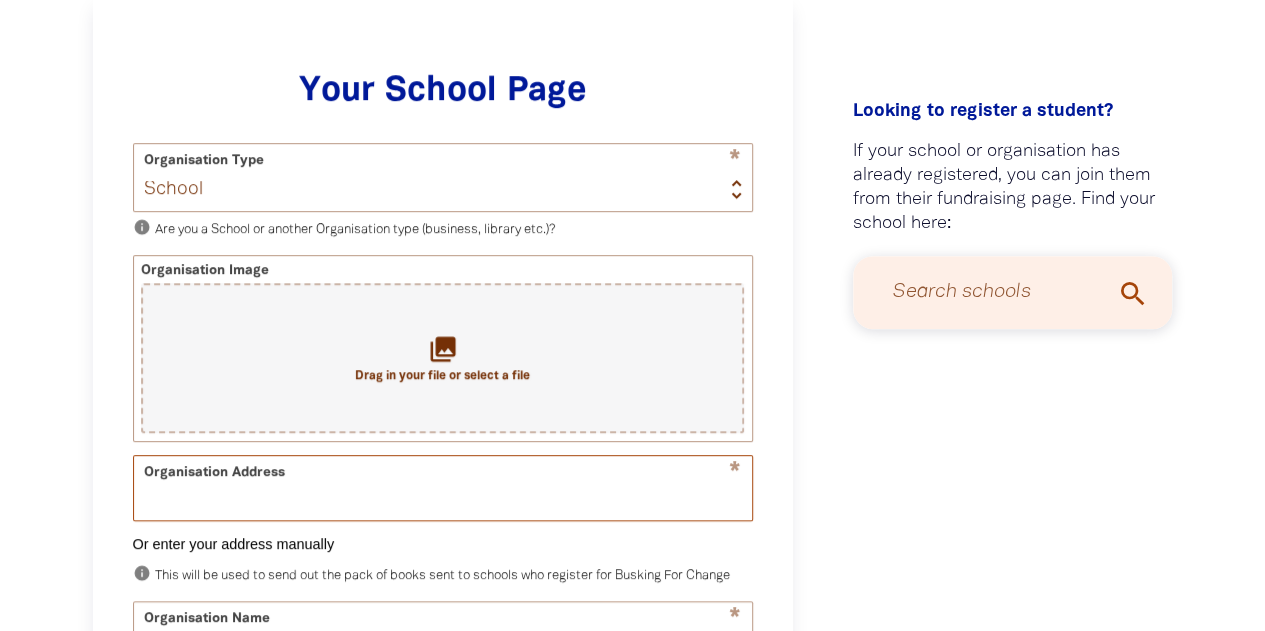click on "Organisation Address" at bounding box center [443, 487] 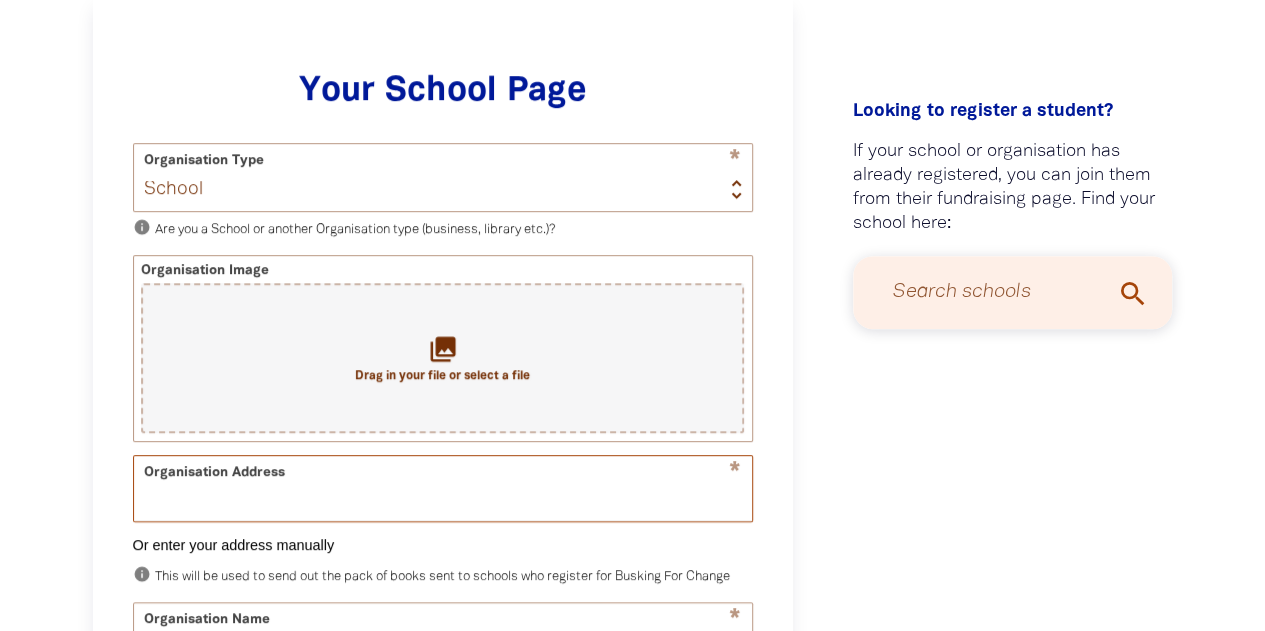 paste on "10 Homeleigh Rd, [CITY] [STATE] [ZIP]" 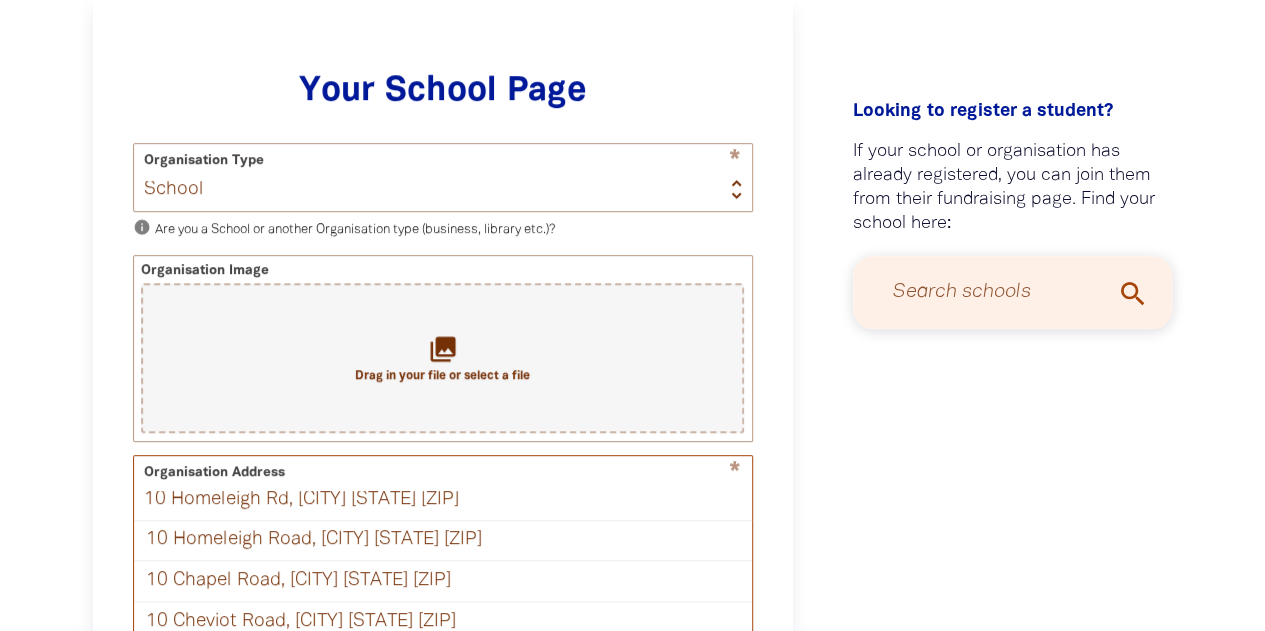 click on "10 Homeleigh Road, [CITY] [STATE] [ZIP]" at bounding box center (443, 541) 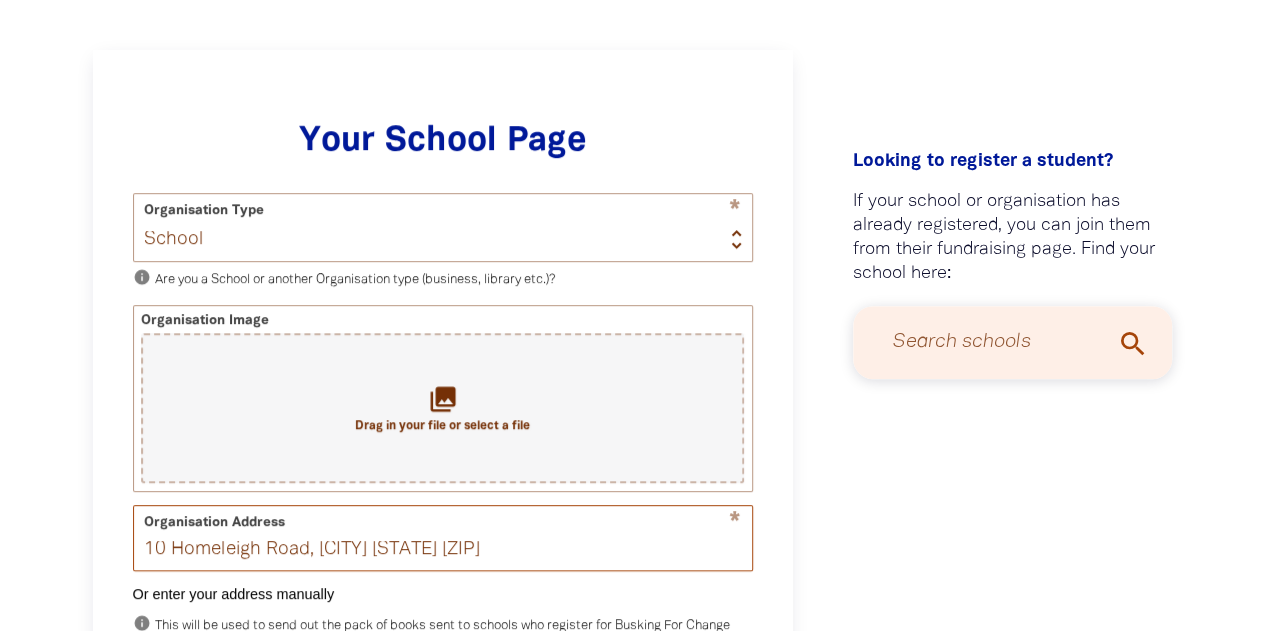 scroll, scrollTop: 464, scrollLeft: 0, axis: vertical 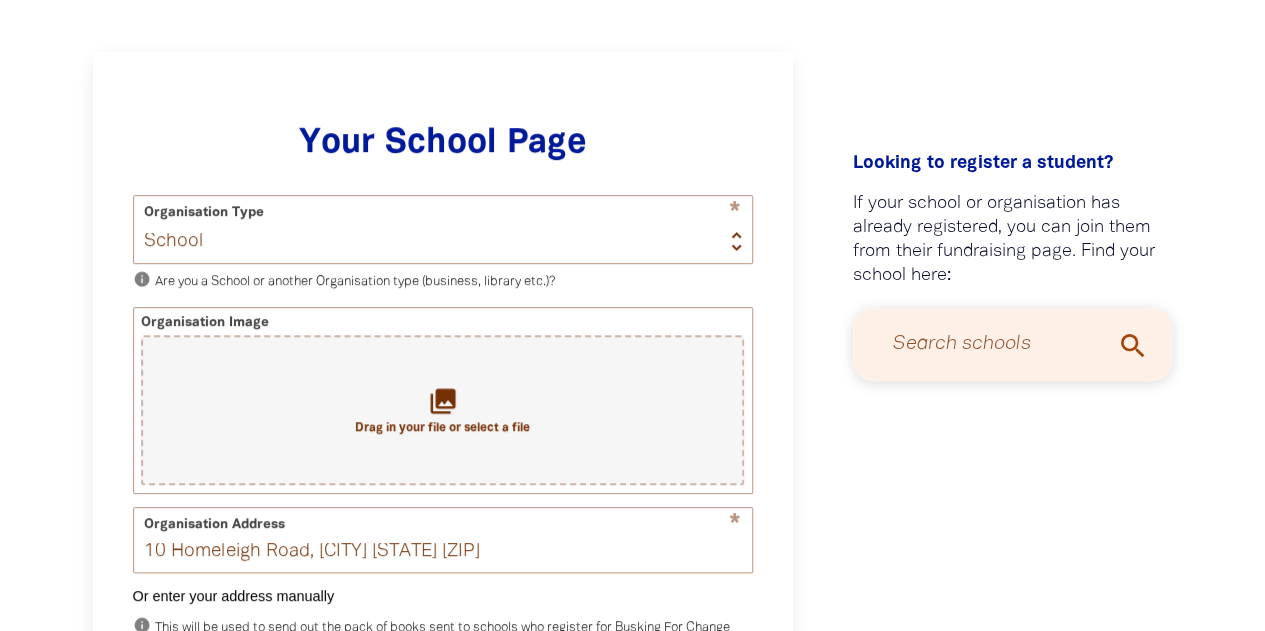 click on "collections Drag in your file or select a file" at bounding box center [442, 410] 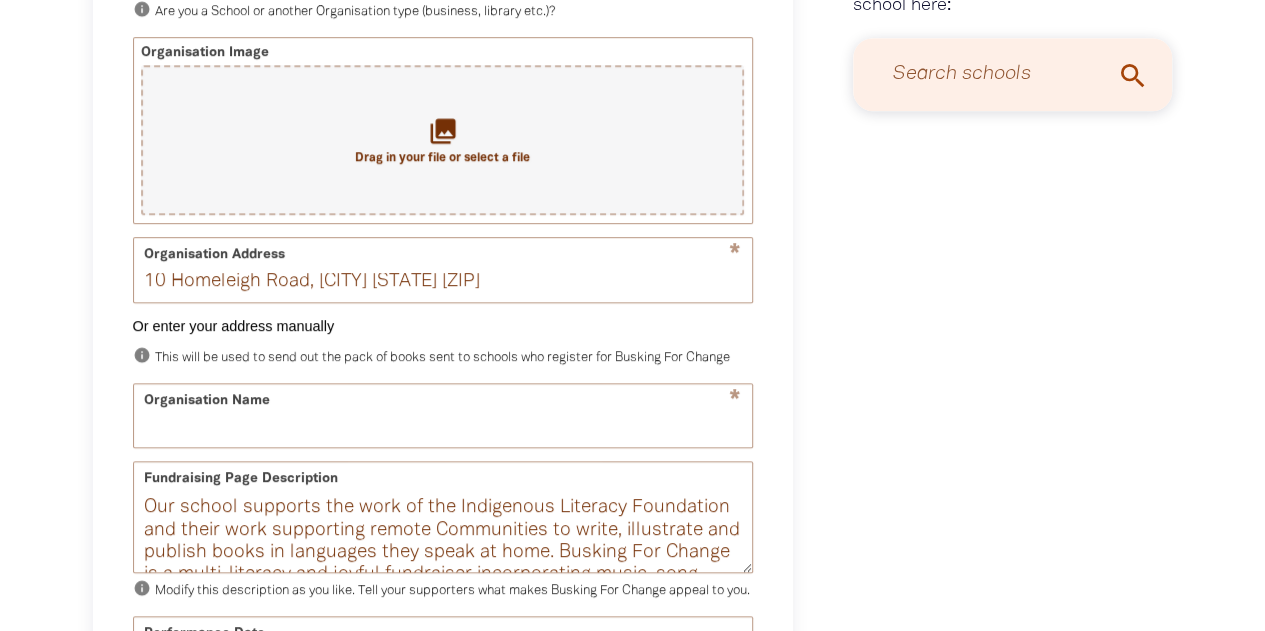 scroll, scrollTop: 744, scrollLeft: 0, axis: vertical 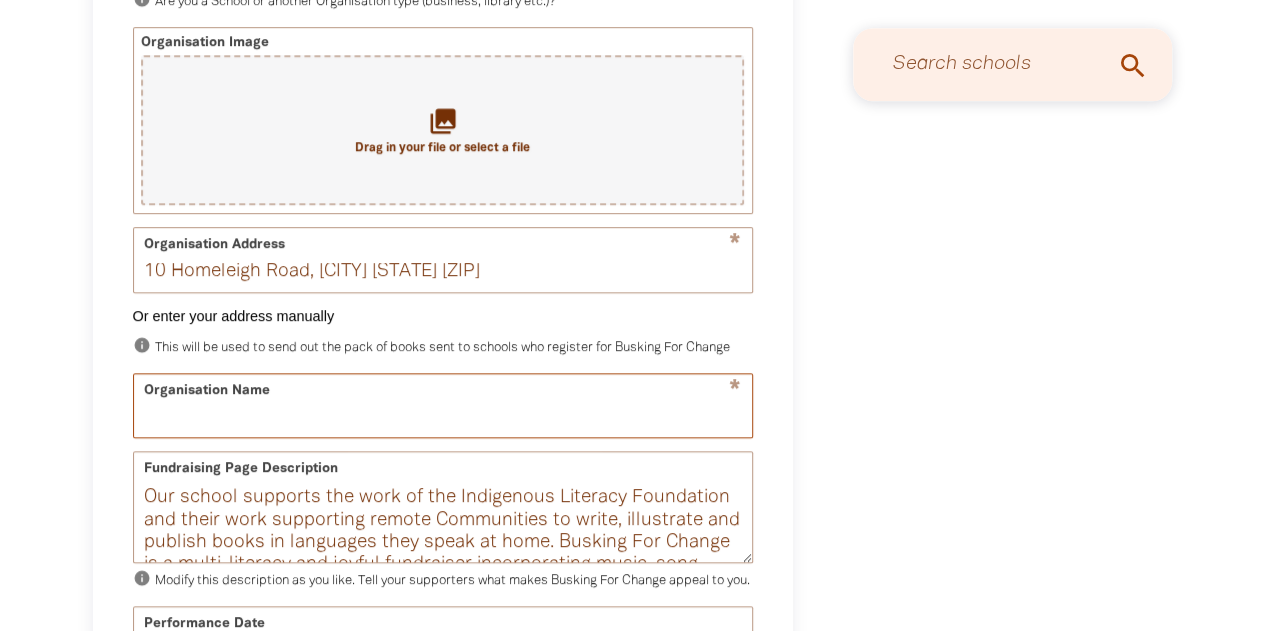 click on "Organisation Name" at bounding box center (443, 405) 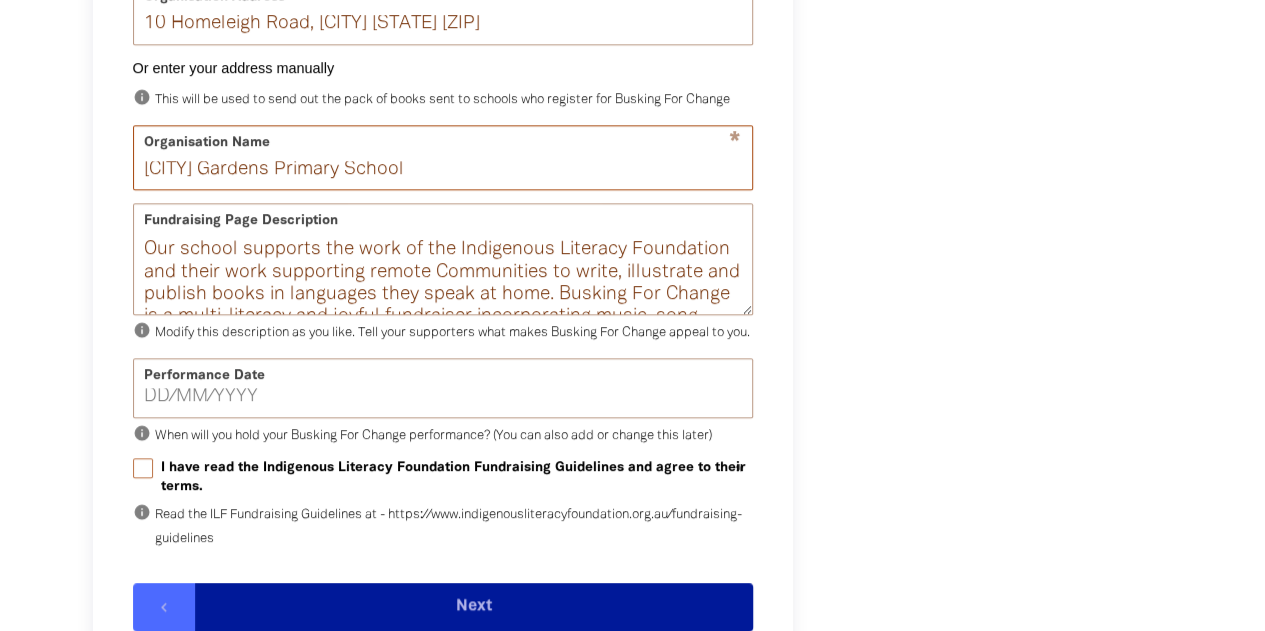 scroll, scrollTop: 993, scrollLeft: 0, axis: vertical 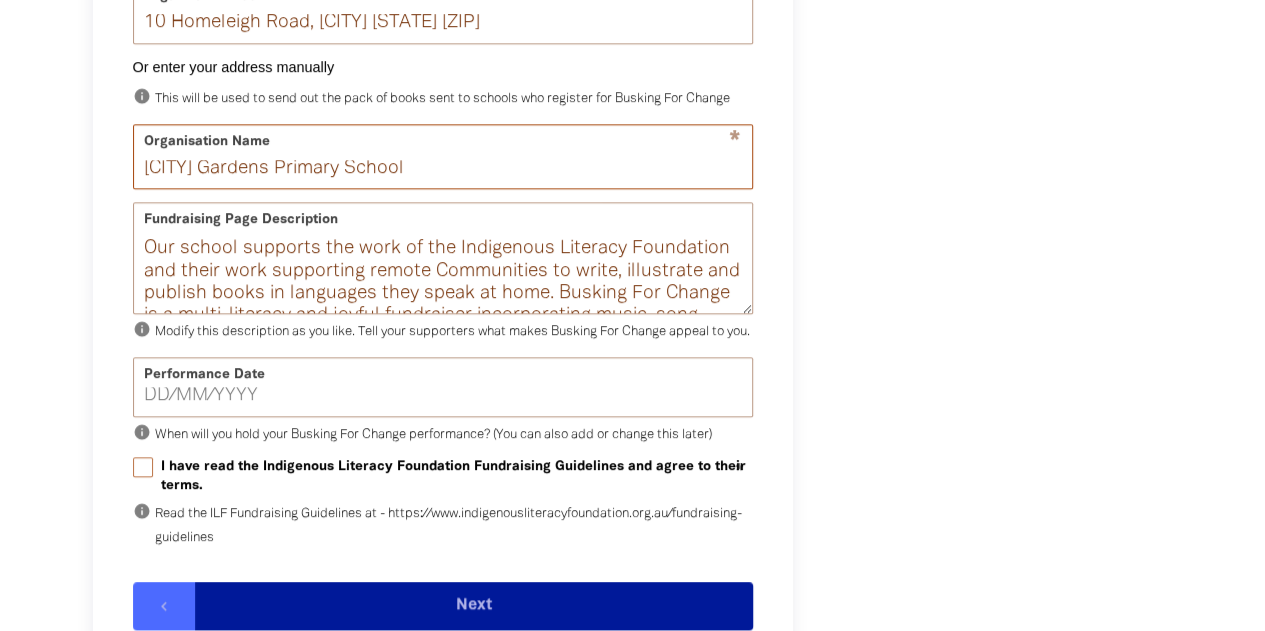 type on "[CITY] Gardens Primary School" 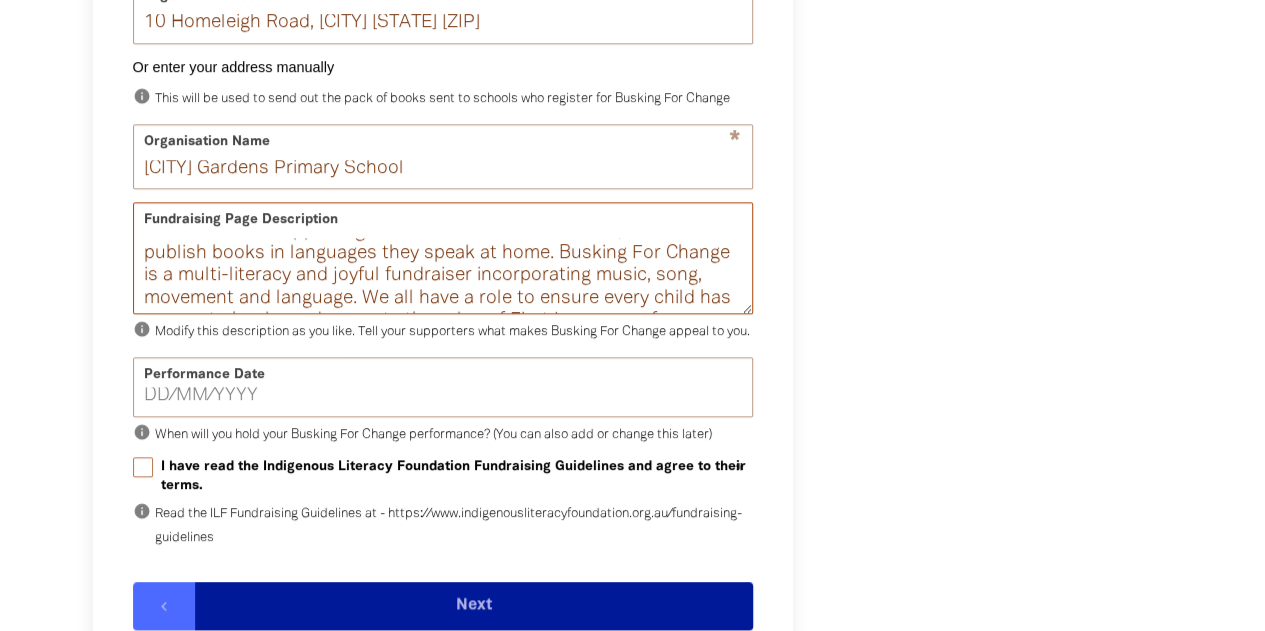 scroll, scrollTop: 80, scrollLeft: 0, axis: vertical 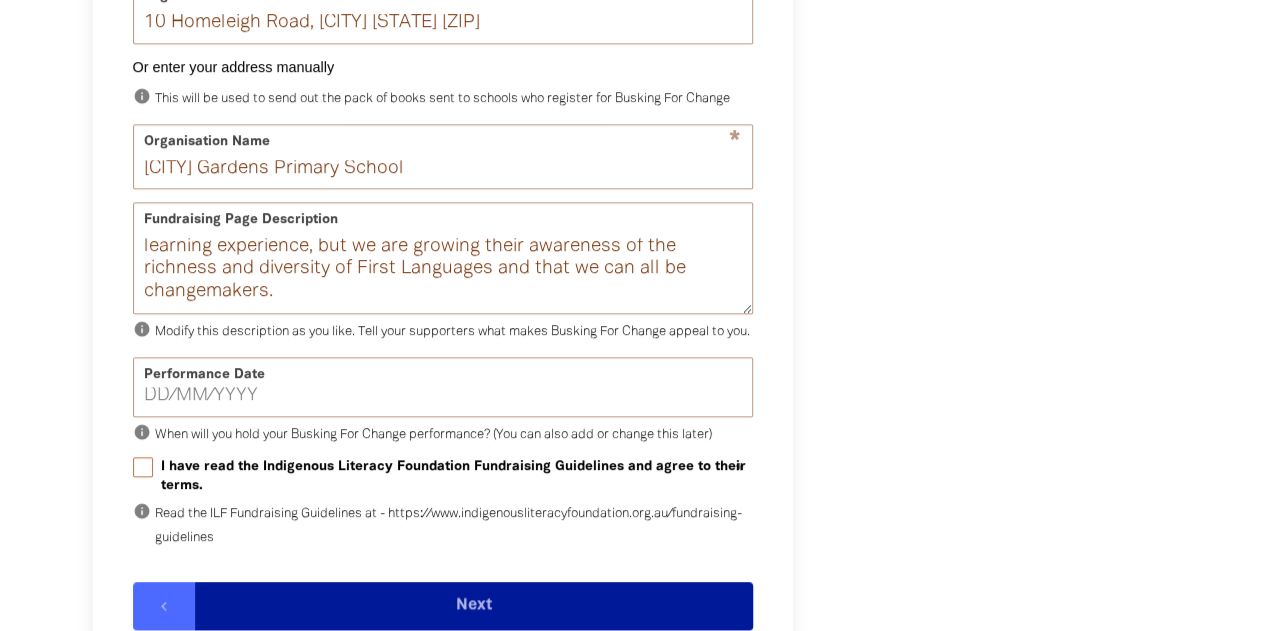 click on "Performance Date" at bounding box center (443, 387) 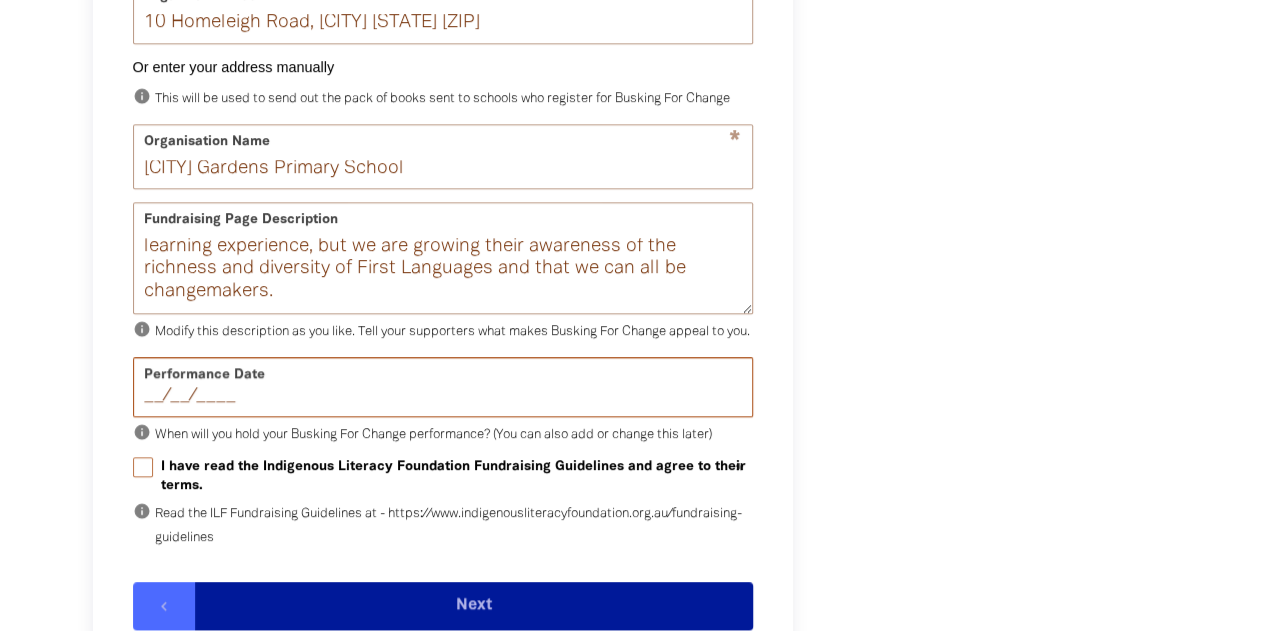 click on "__/__/____" at bounding box center [443, 396] 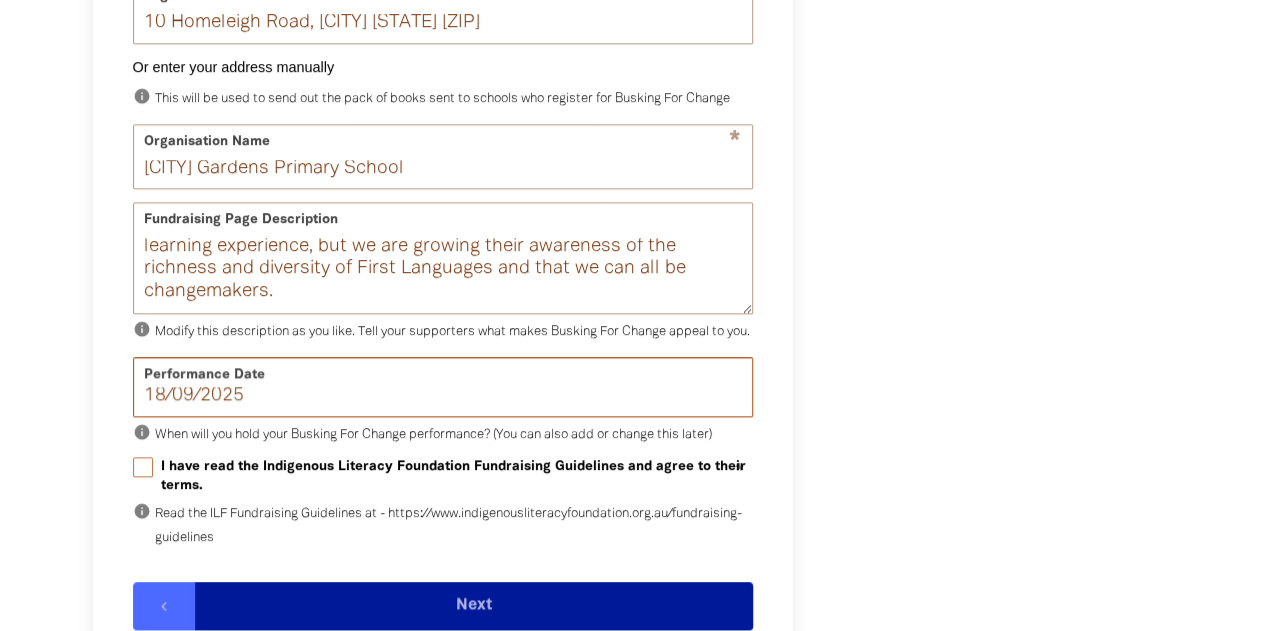 type on "18/09/2025" 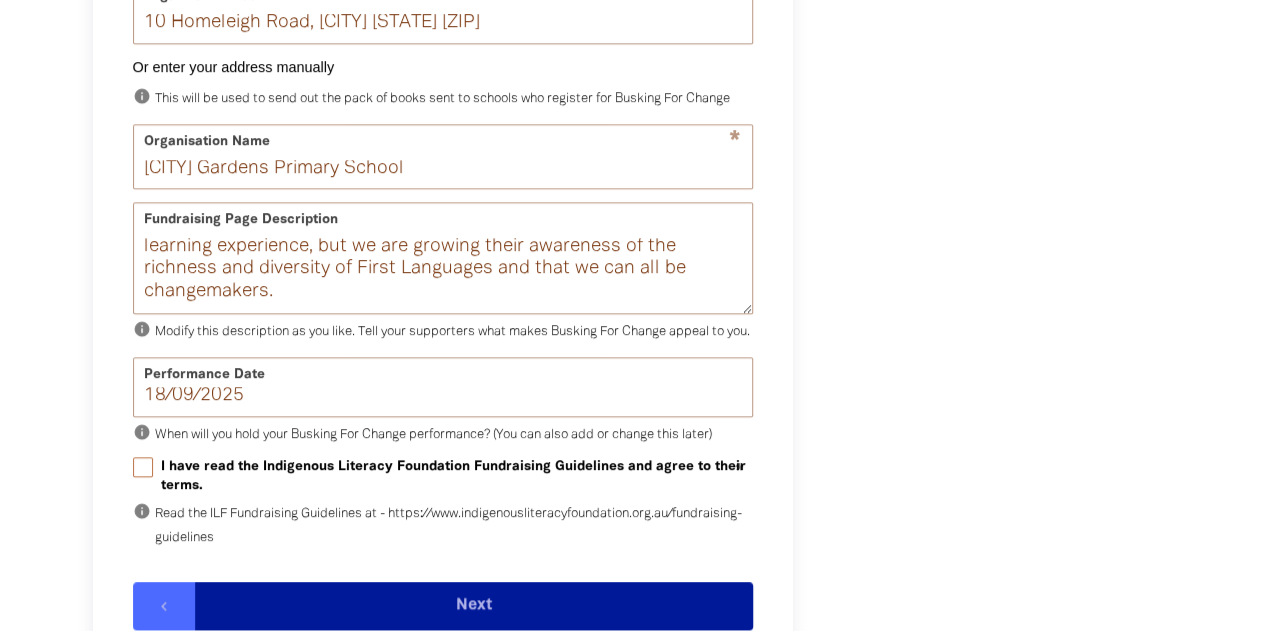 click on "I have read the Indigenous Literacy Foundation Fundraising Guidelines and agree to their terms." at bounding box center [143, 467] 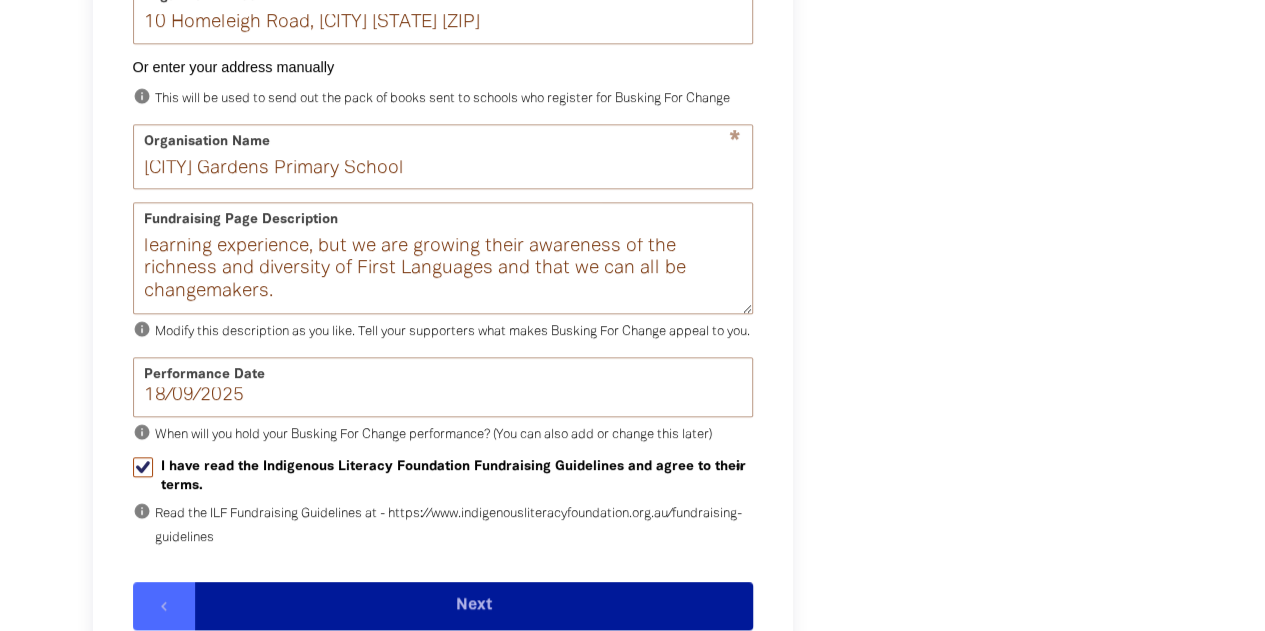 checkbox on "true" 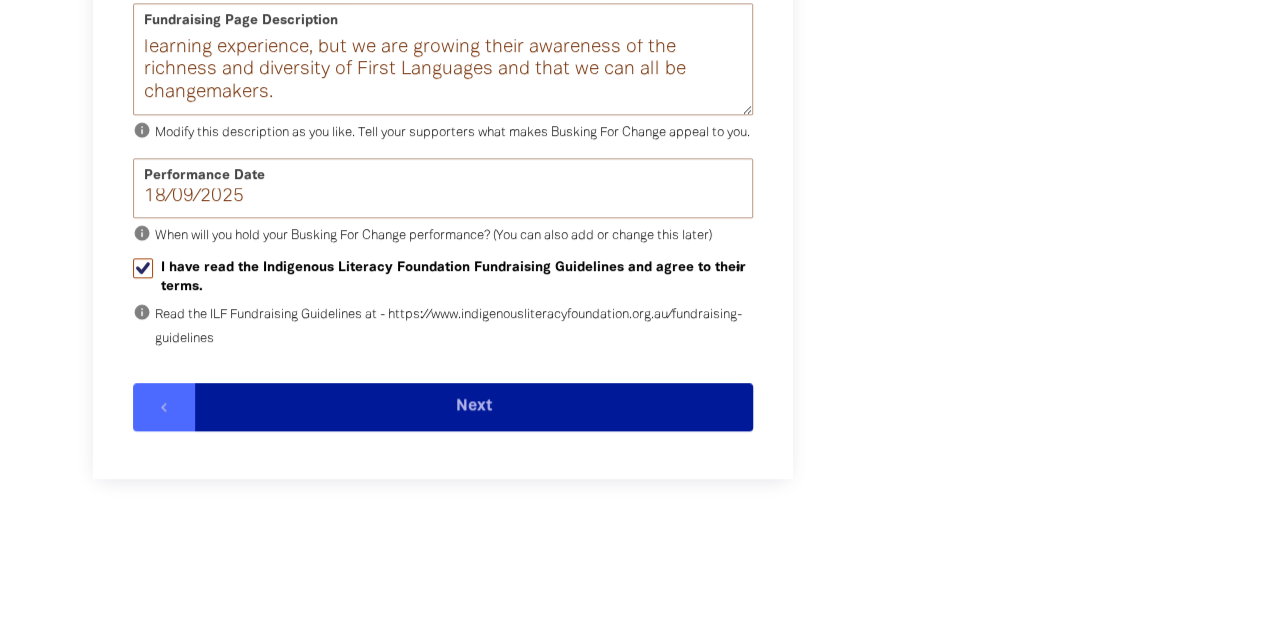 scroll, scrollTop: 1212, scrollLeft: 0, axis: vertical 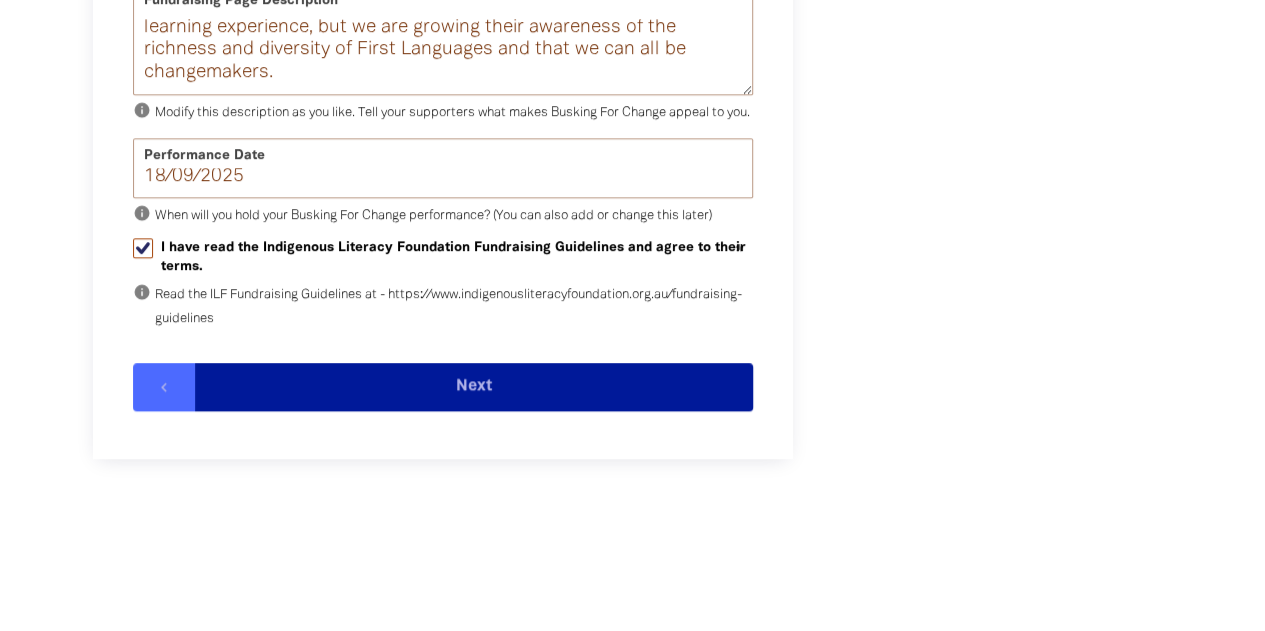 click on "Next" at bounding box center [474, 387] 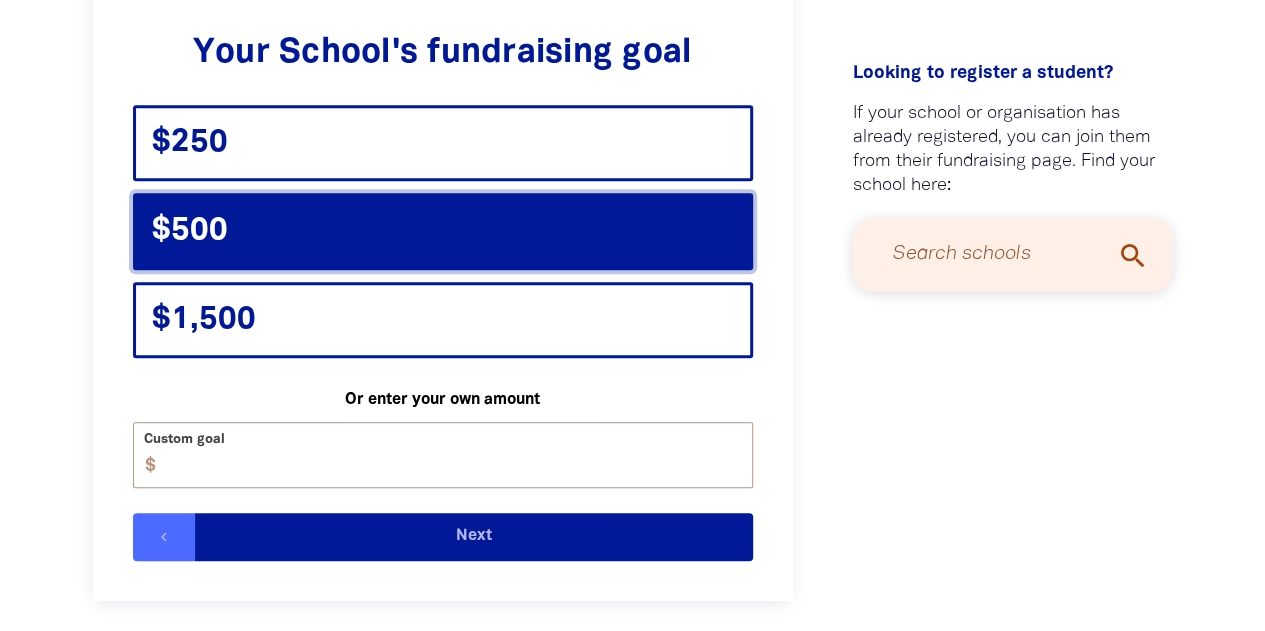 scroll, scrollTop: 516, scrollLeft: 0, axis: vertical 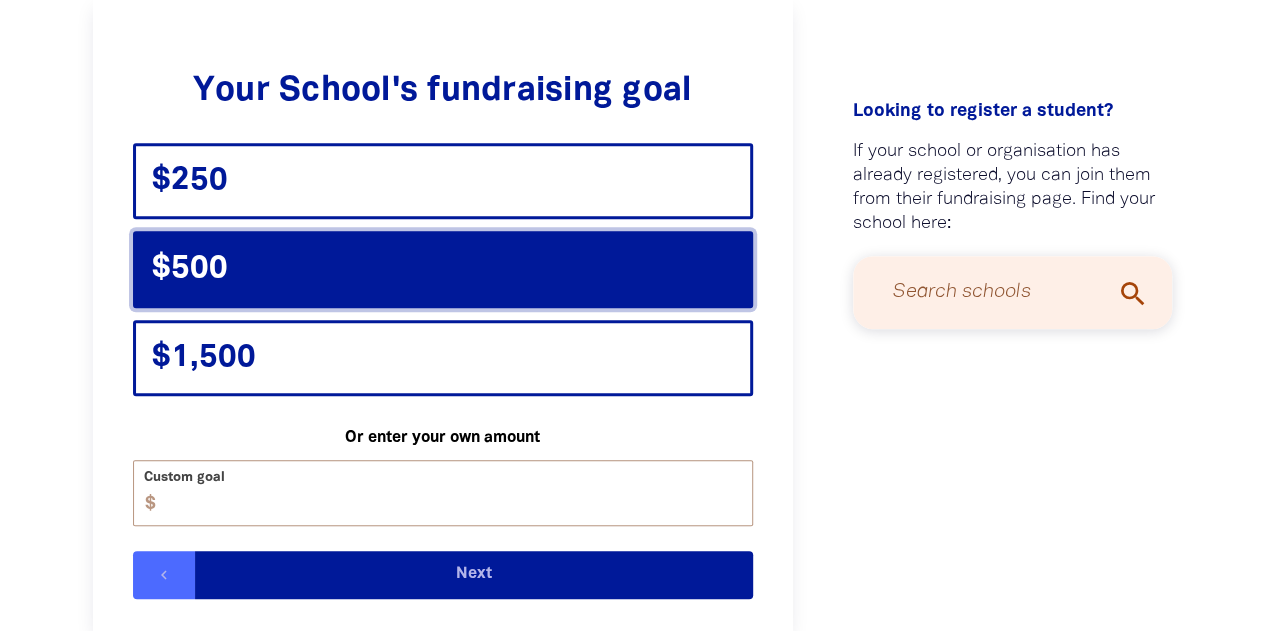 click on "$250" at bounding box center [443, 181] 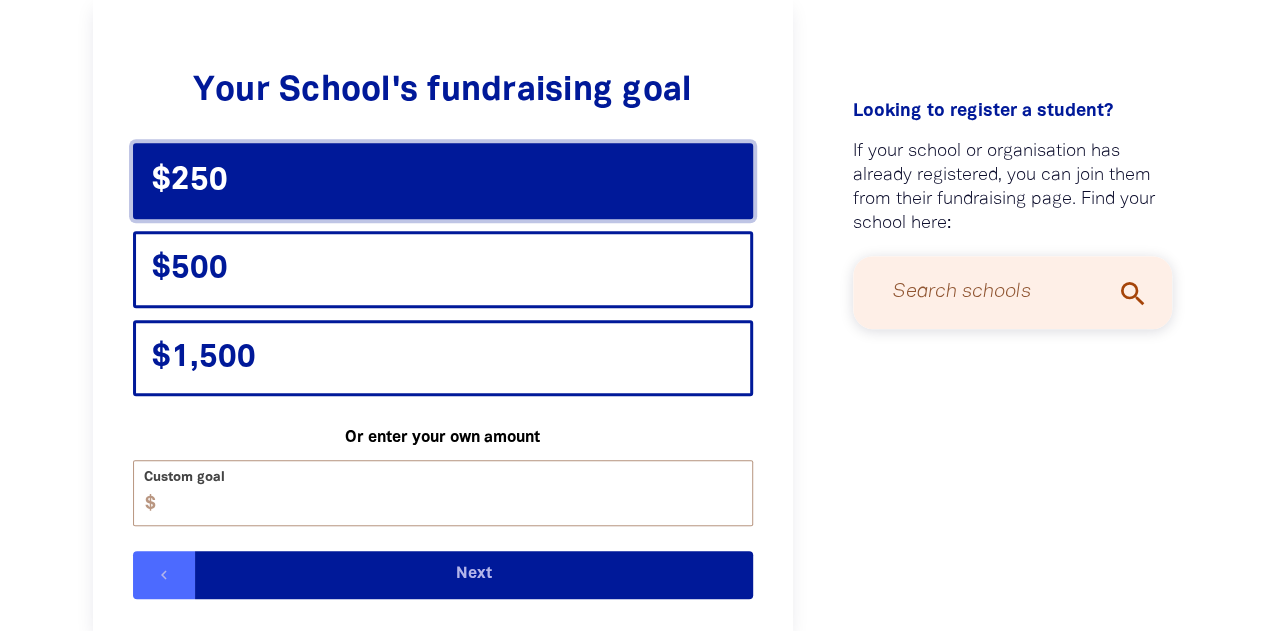 click on "Next" at bounding box center [474, 575] 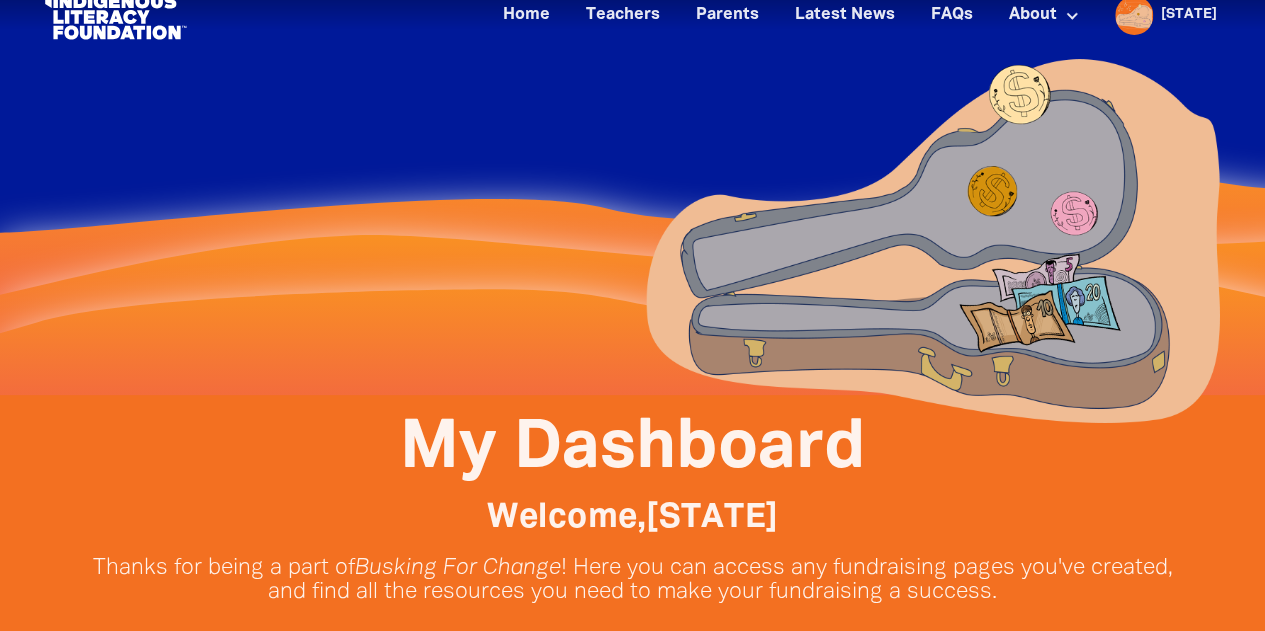 scroll, scrollTop: 0, scrollLeft: 0, axis: both 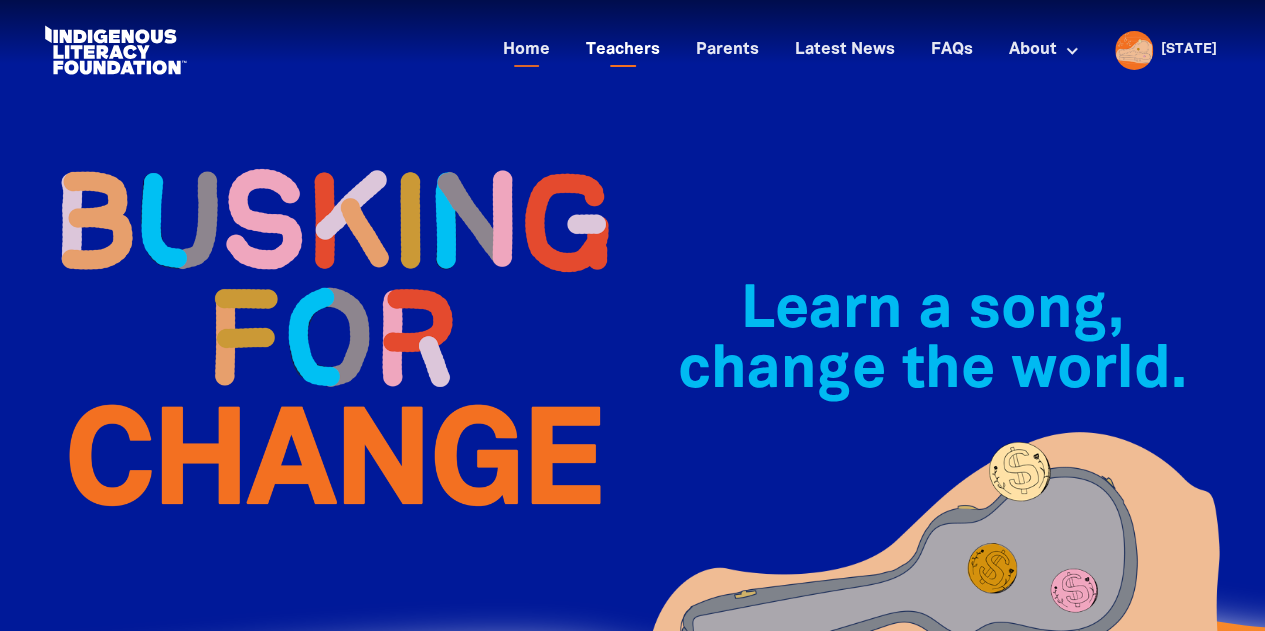 click on "Teachers" at bounding box center (623, 50) 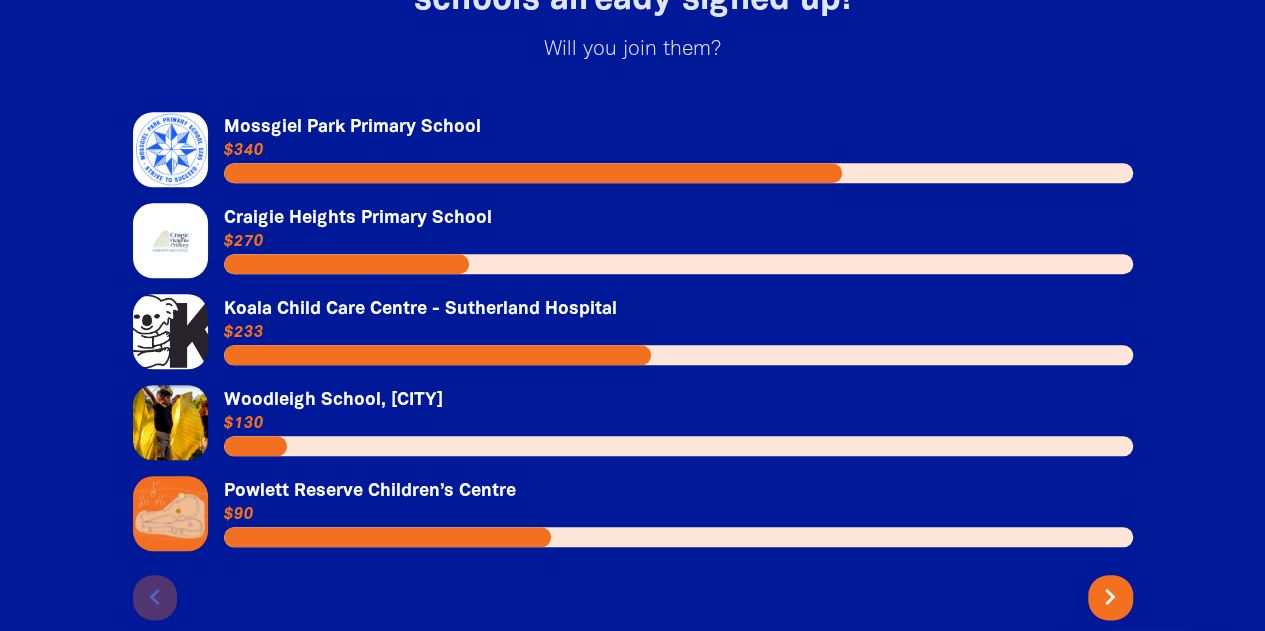 scroll, scrollTop: 4600, scrollLeft: 0, axis: vertical 